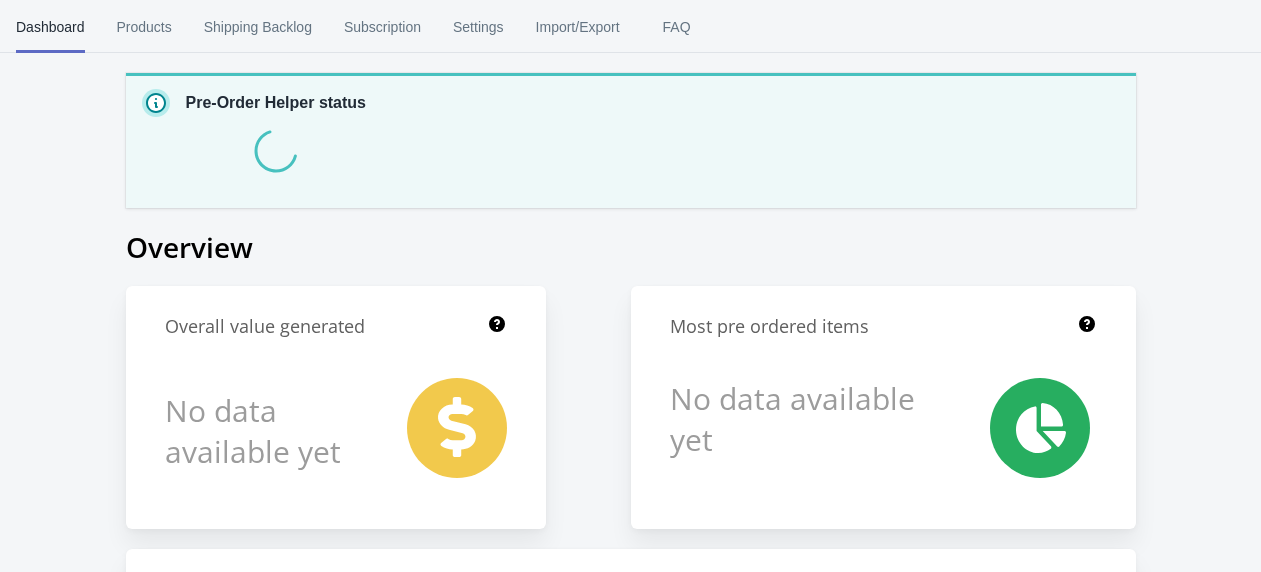 scroll, scrollTop: 0, scrollLeft: 0, axis: both 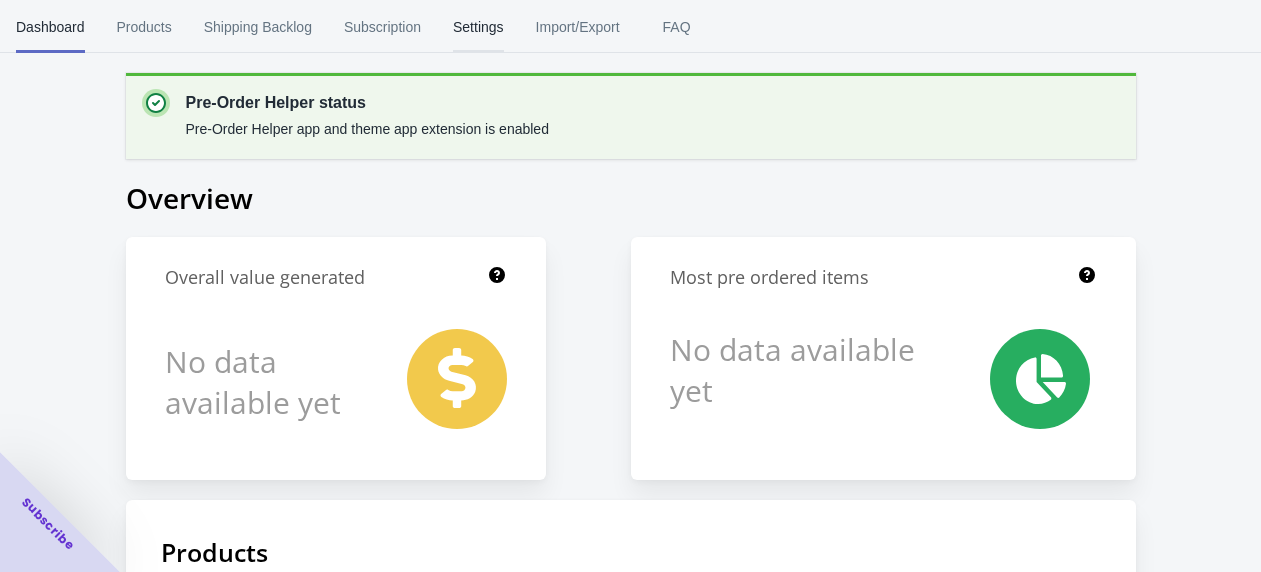 click on "Settings" at bounding box center (478, 27) 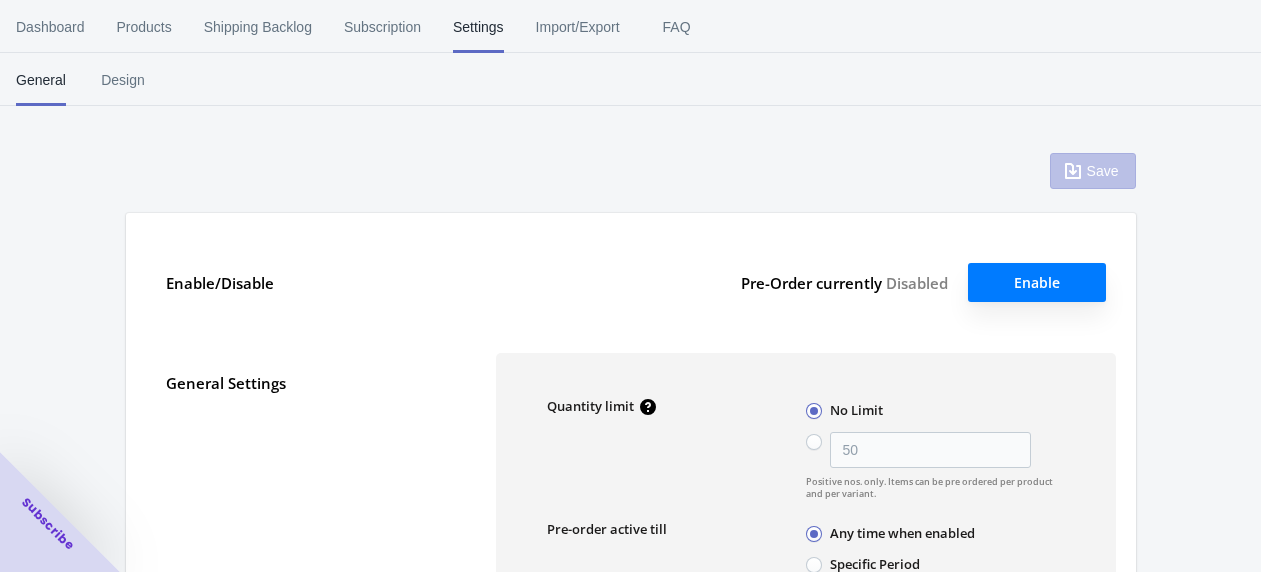 type on "50" 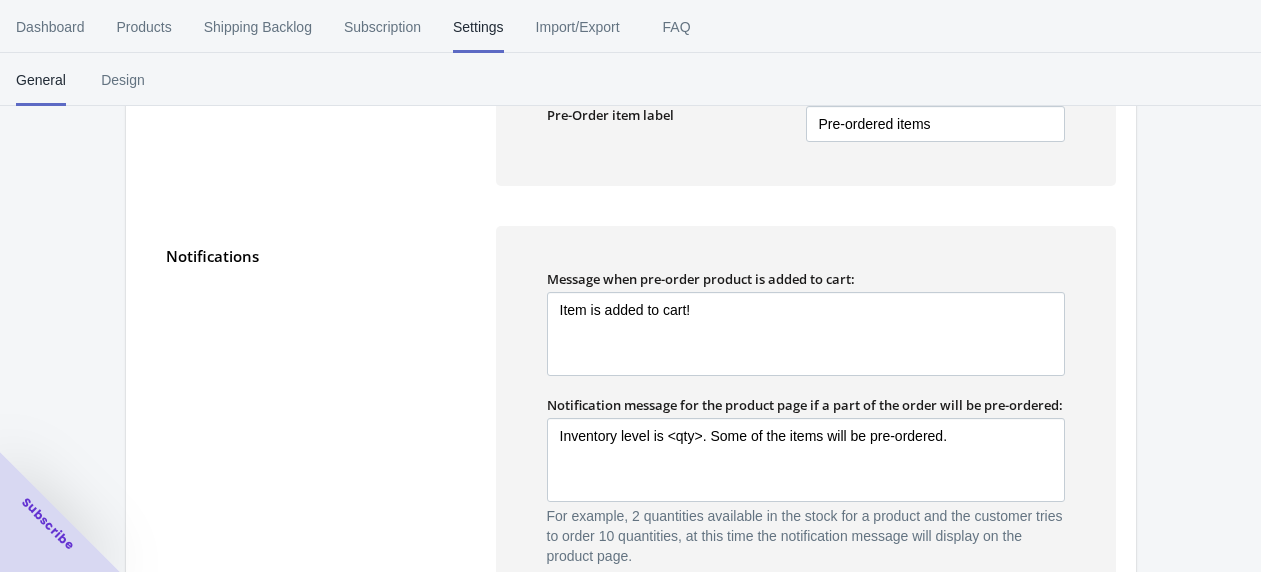 scroll, scrollTop: 888, scrollLeft: 0, axis: vertical 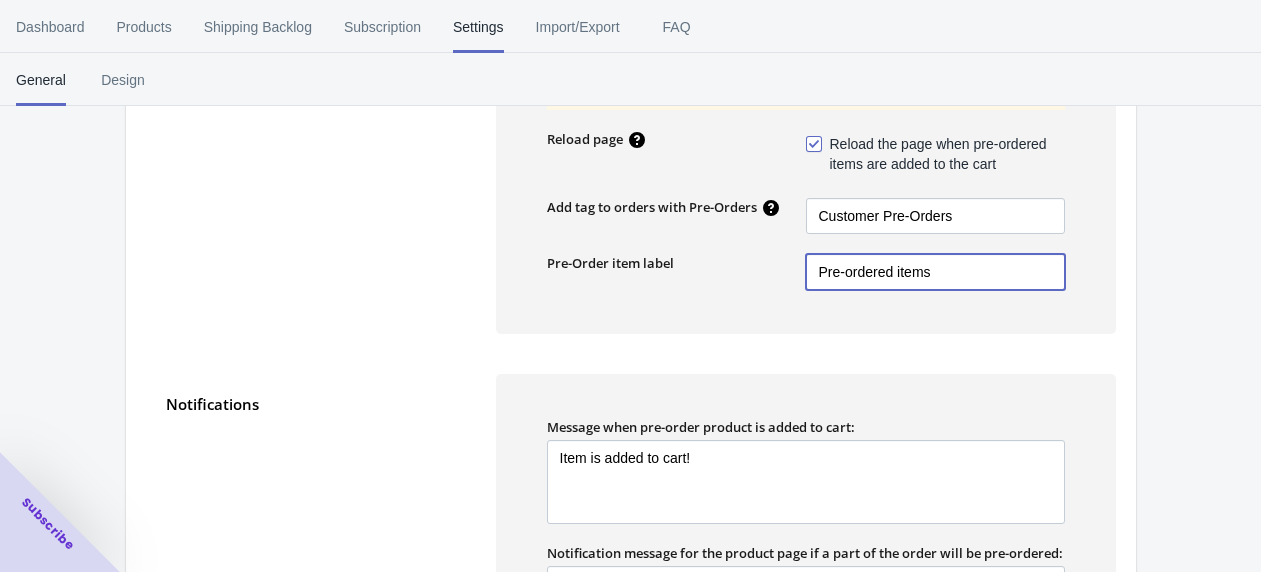 click on "Pre-ordered items" at bounding box center (935, 272) 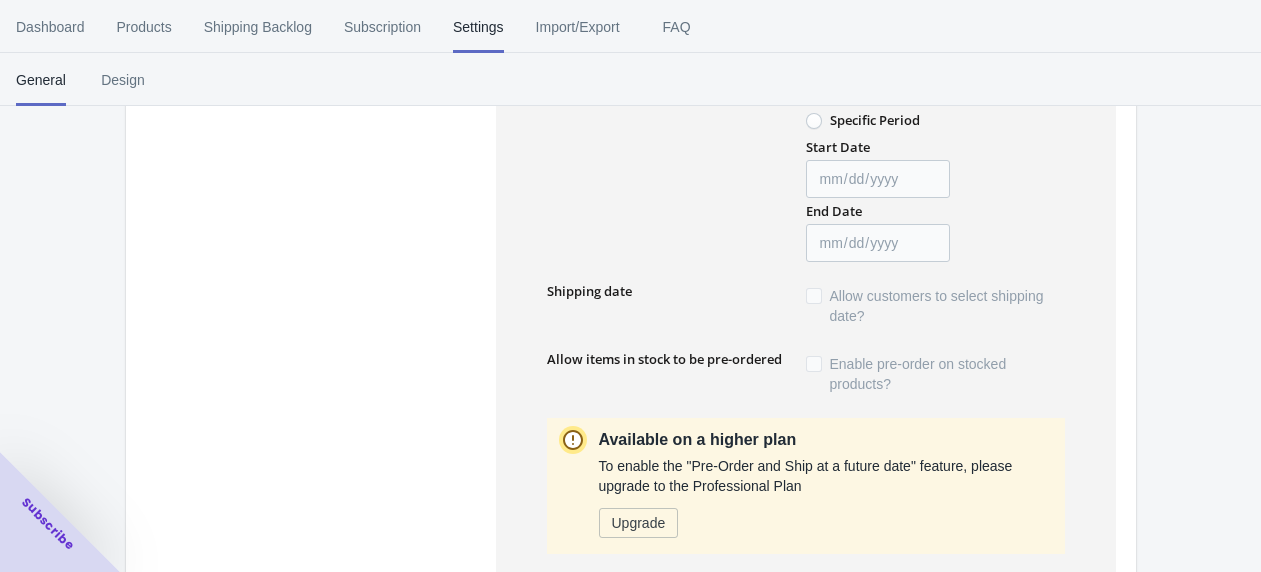 scroll, scrollTop: 296, scrollLeft: 0, axis: vertical 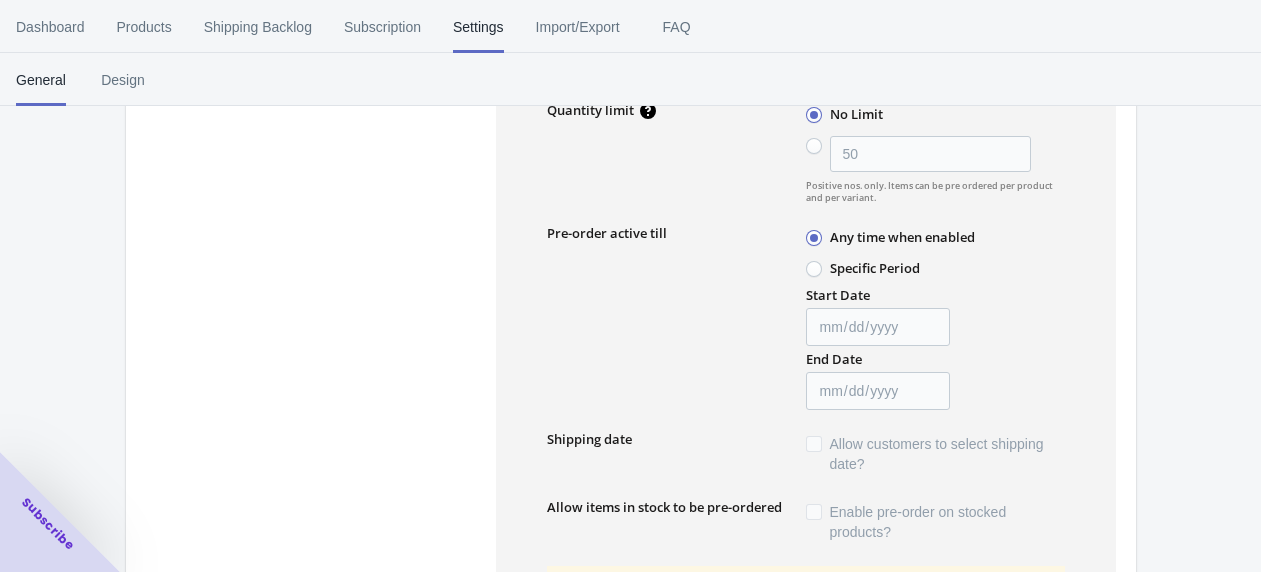 click at bounding box center (814, 269) 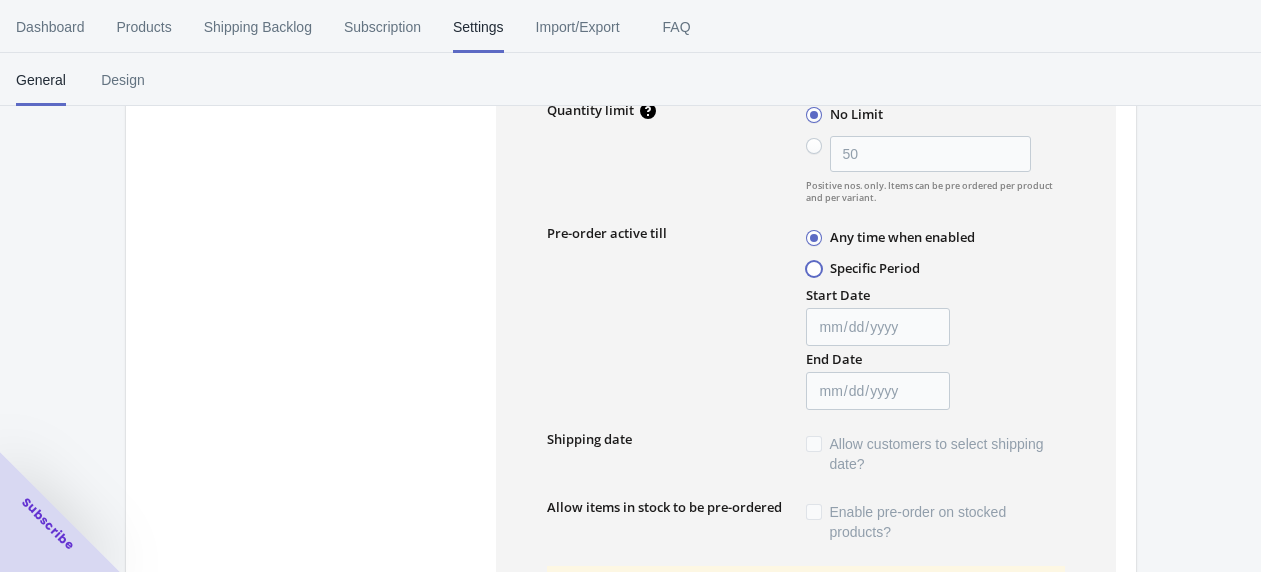 click on "Specific Period" at bounding box center (811, 264) 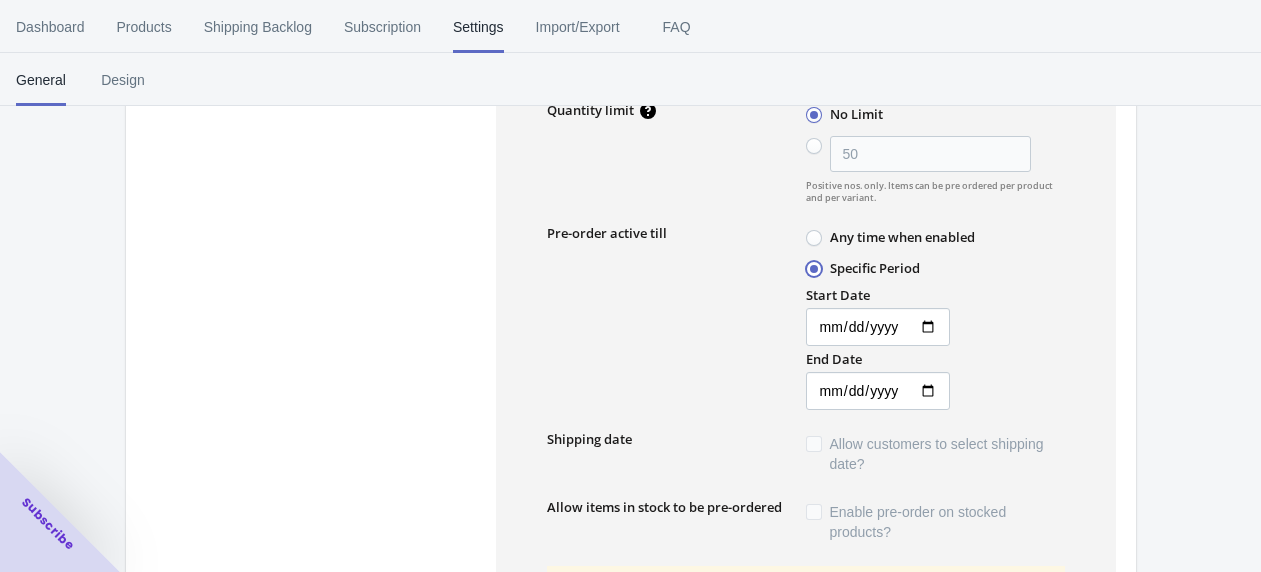 scroll, scrollTop: 227, scrollLeft: 0, axis: vertical 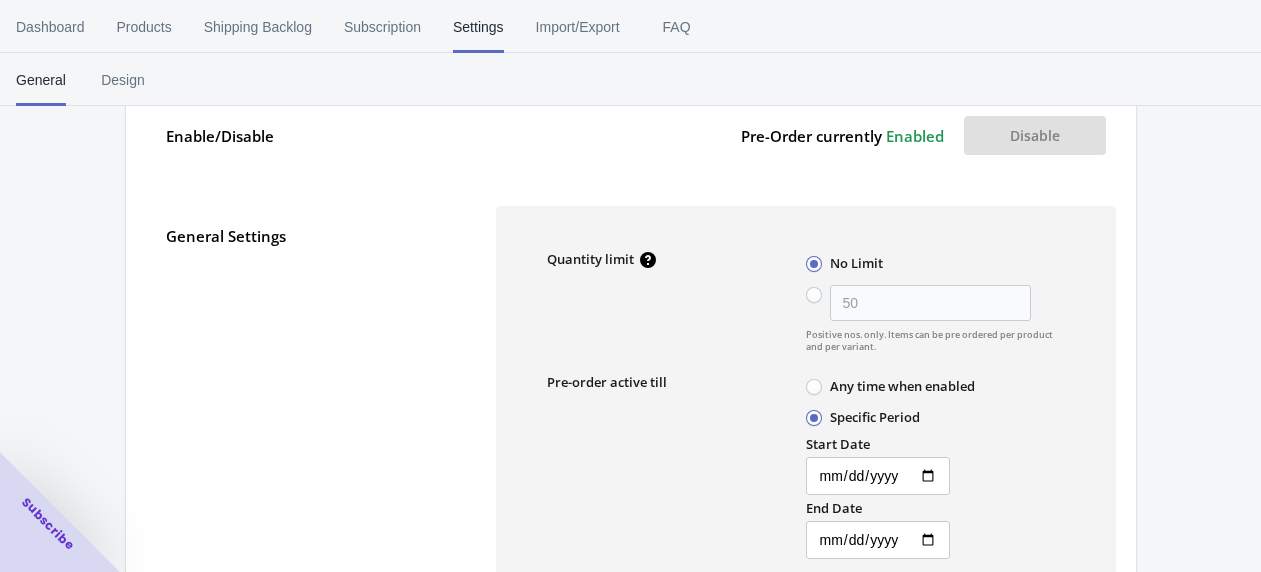 click at bounding box center (814, 295) 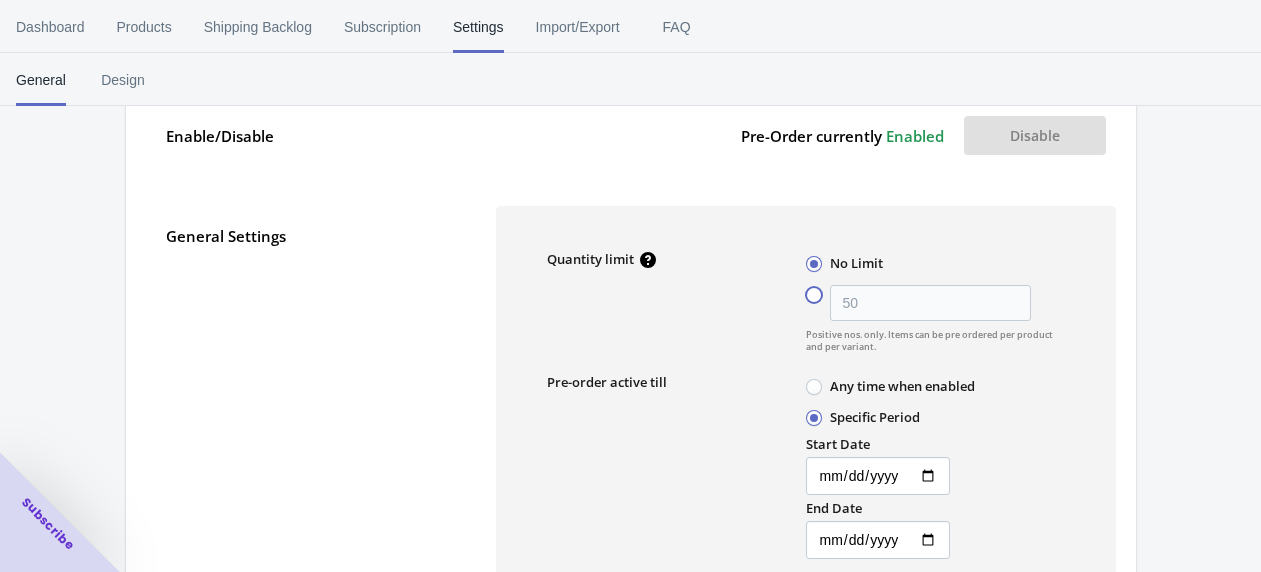 click on "50" at bounding box center (811, 290) 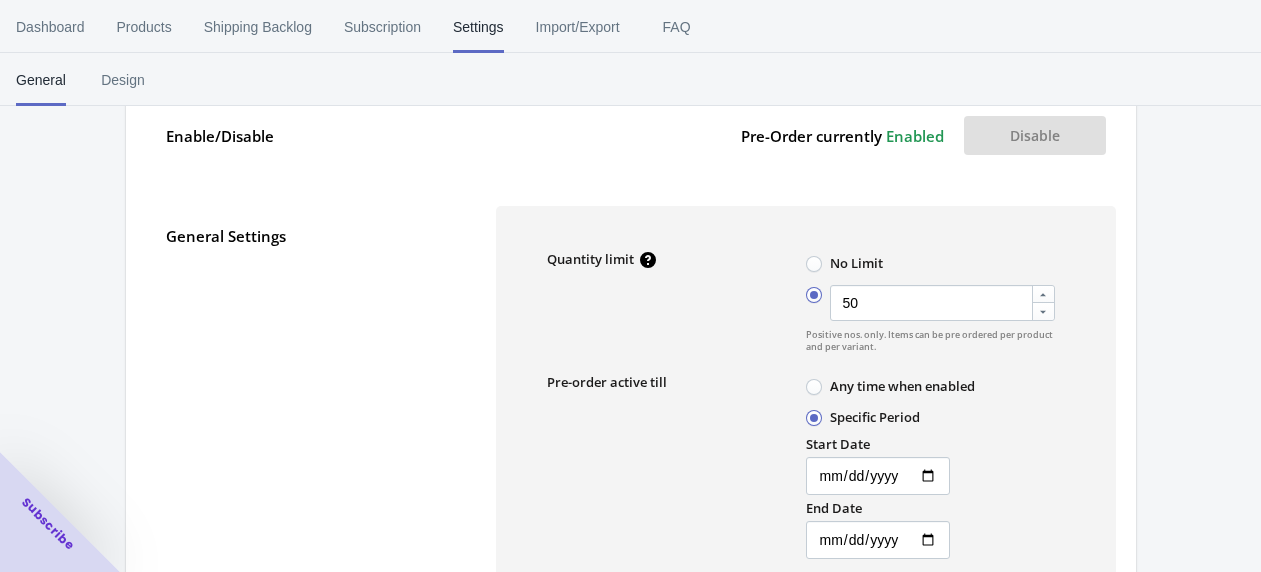 click on "Enabled" at bounding box center (915, 136) 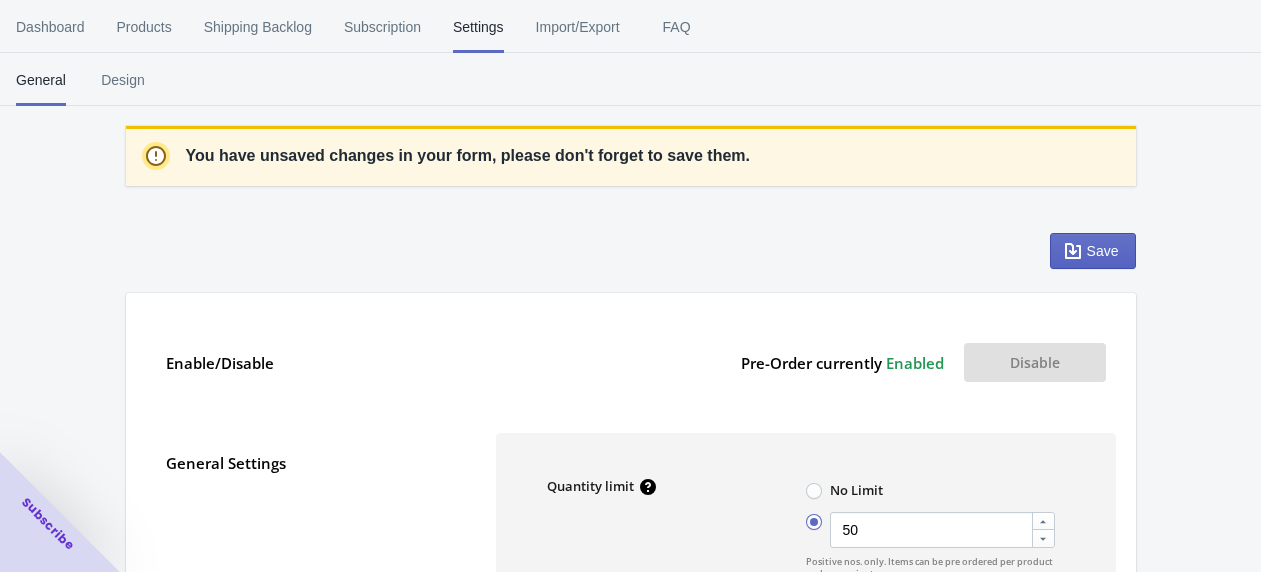 scroll, scrollTop: 296, scrollLeft: 0, axis: vertical 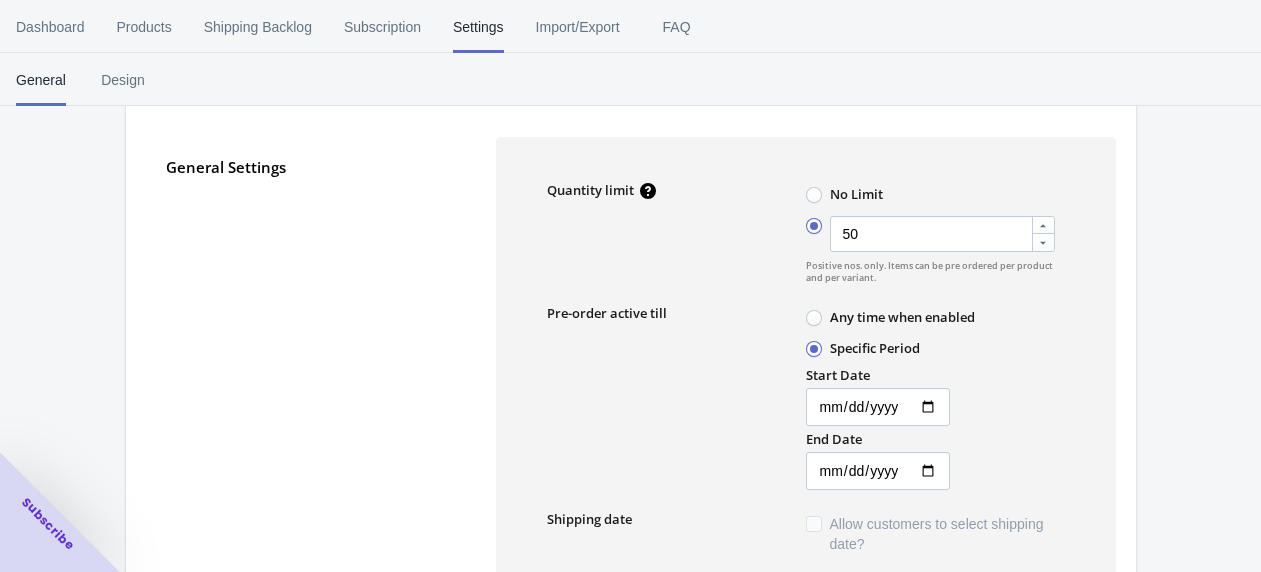 click at bounding box center [1043, 242] 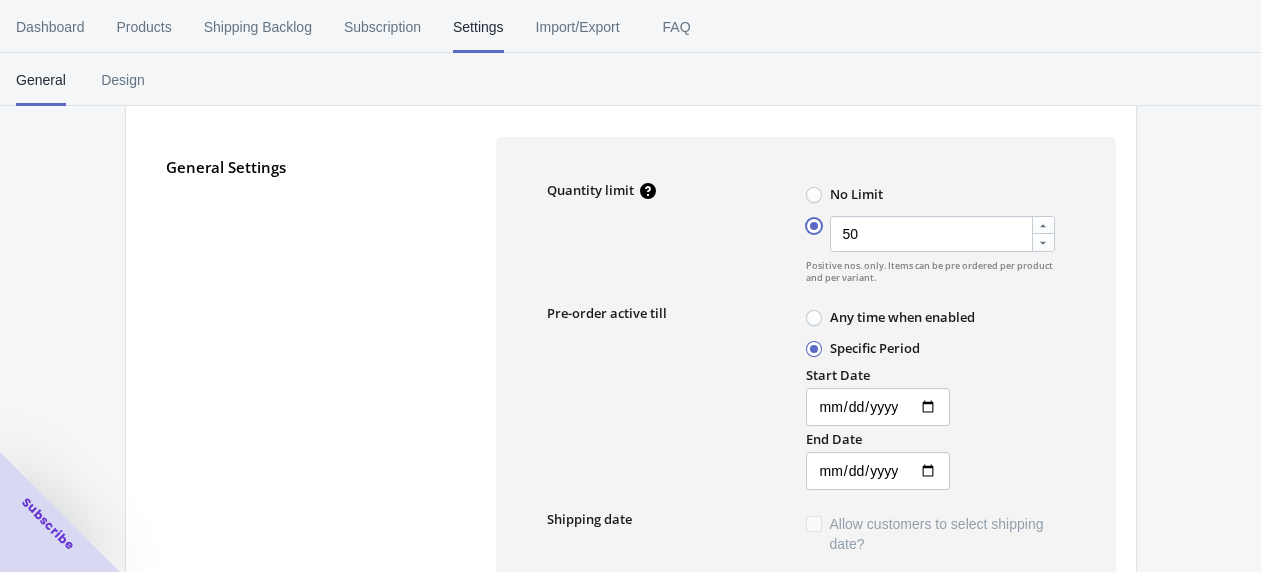 click on "50" at bounding box center [811, 221] 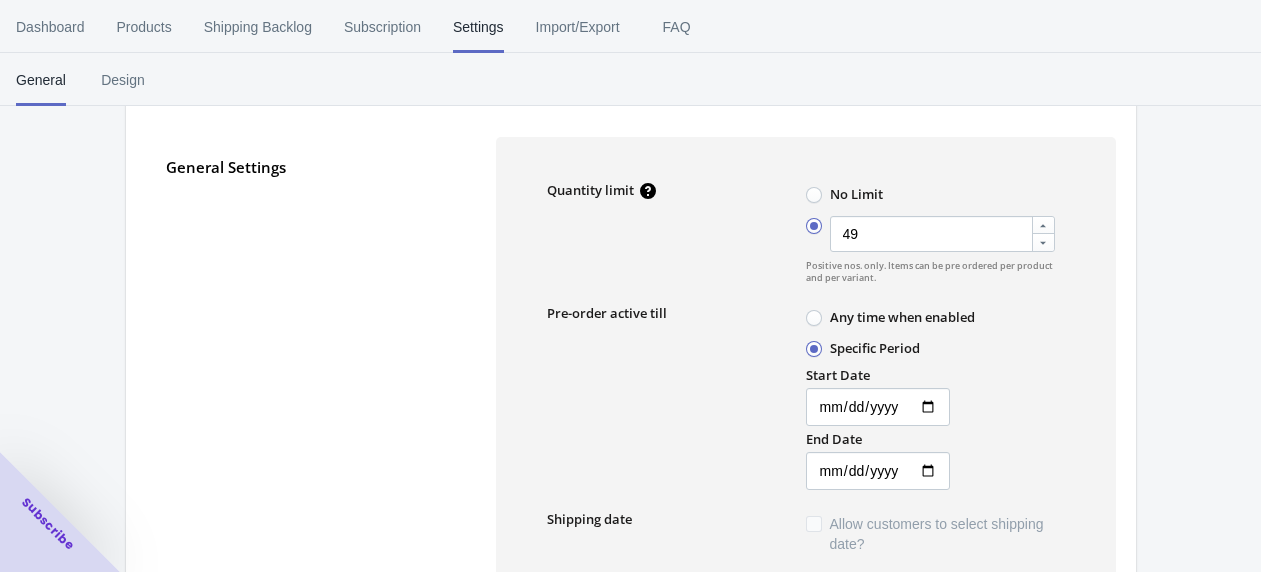 click at bounding box center (1043, 242) 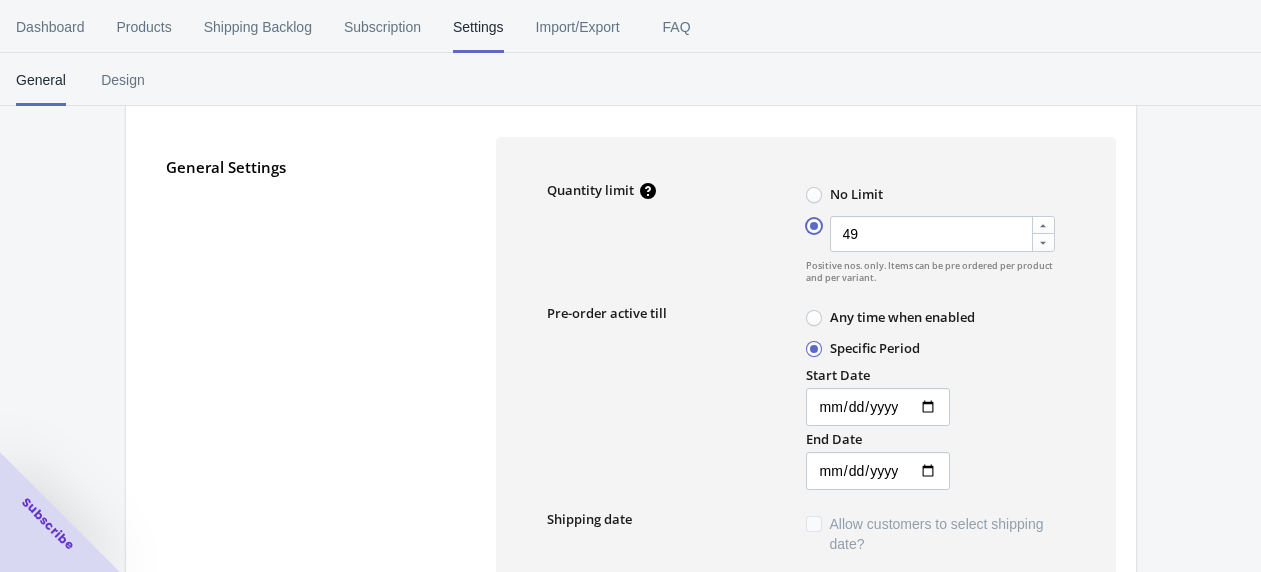 click on "49" at bounding box center [811, 221] 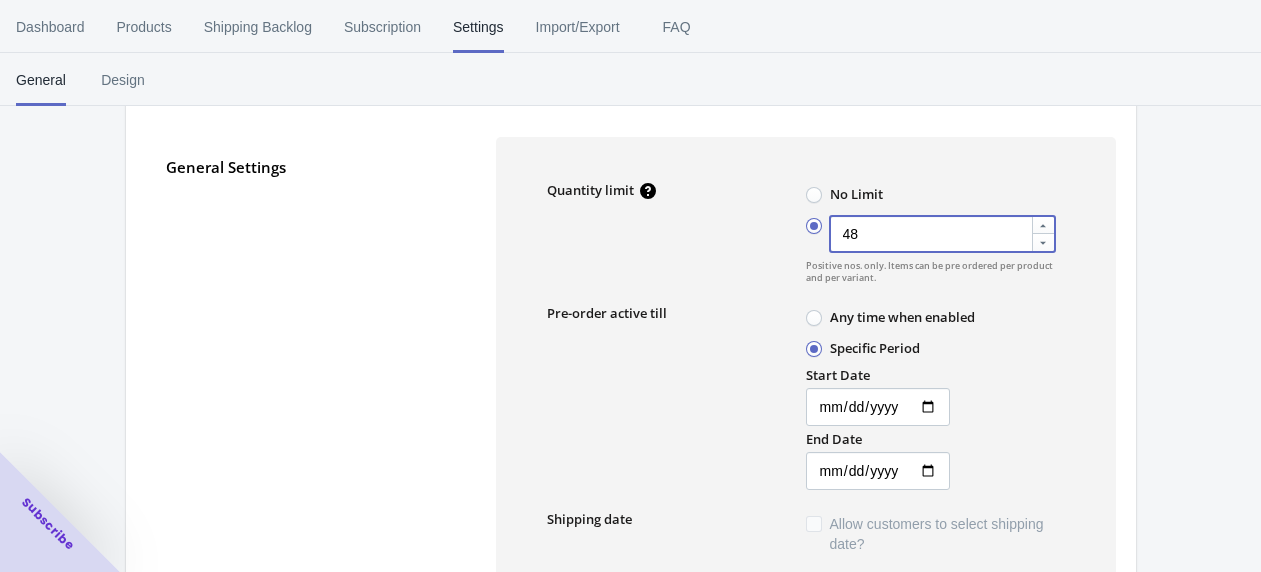 click at bounding box center (1043, 242) 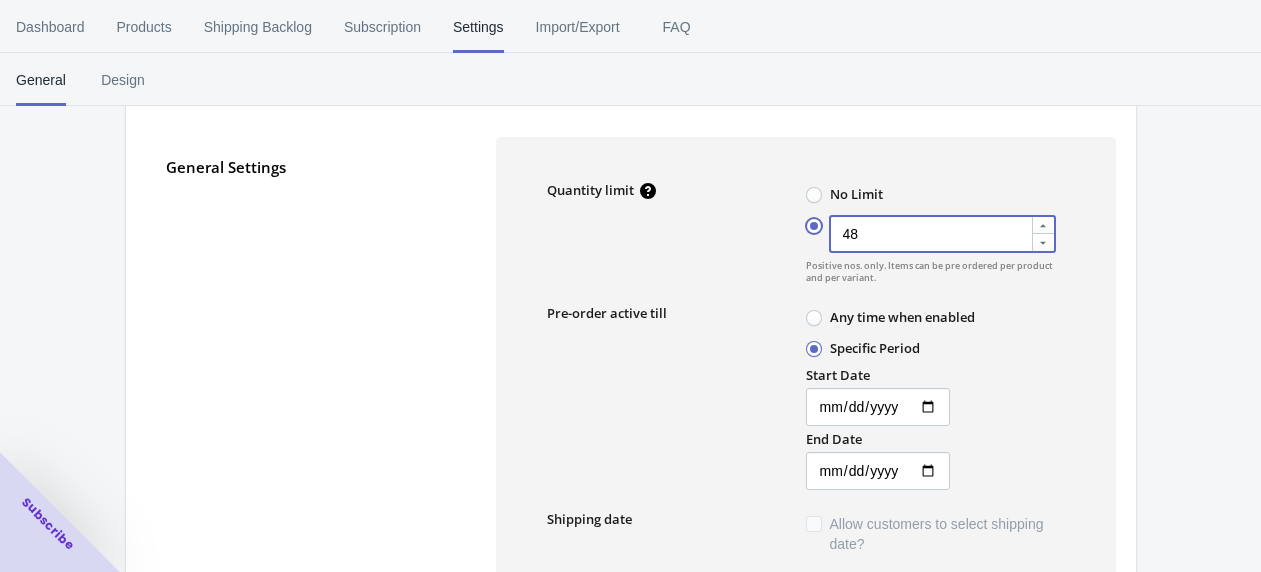 click on "48" at bounding box center (811, 221) 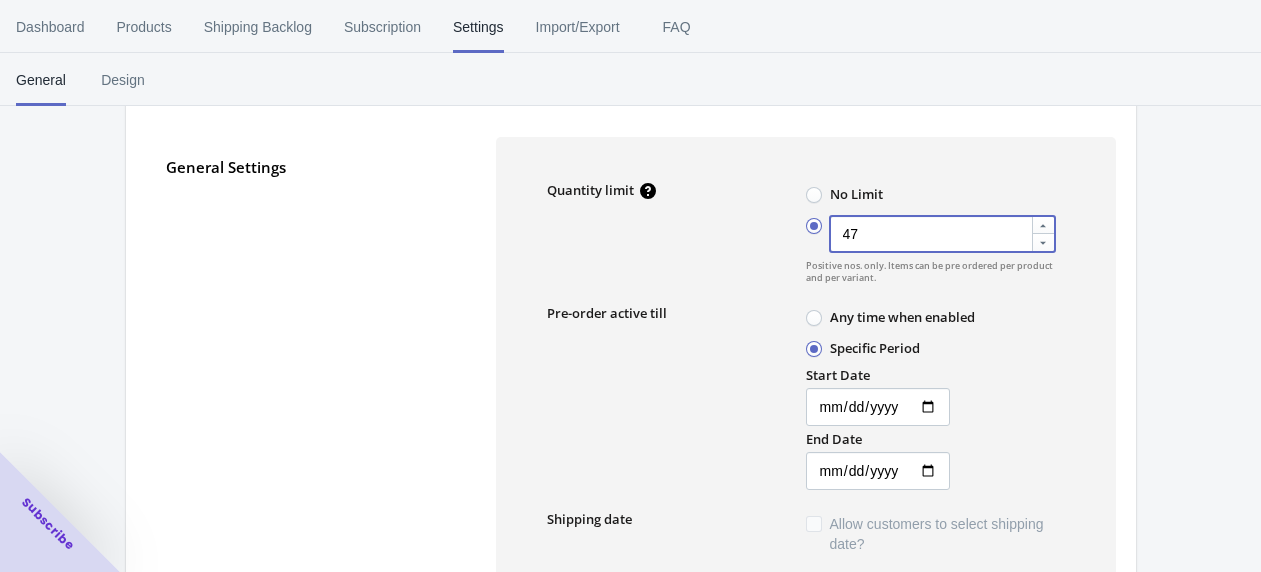 click at bounding box center (1043, 242) 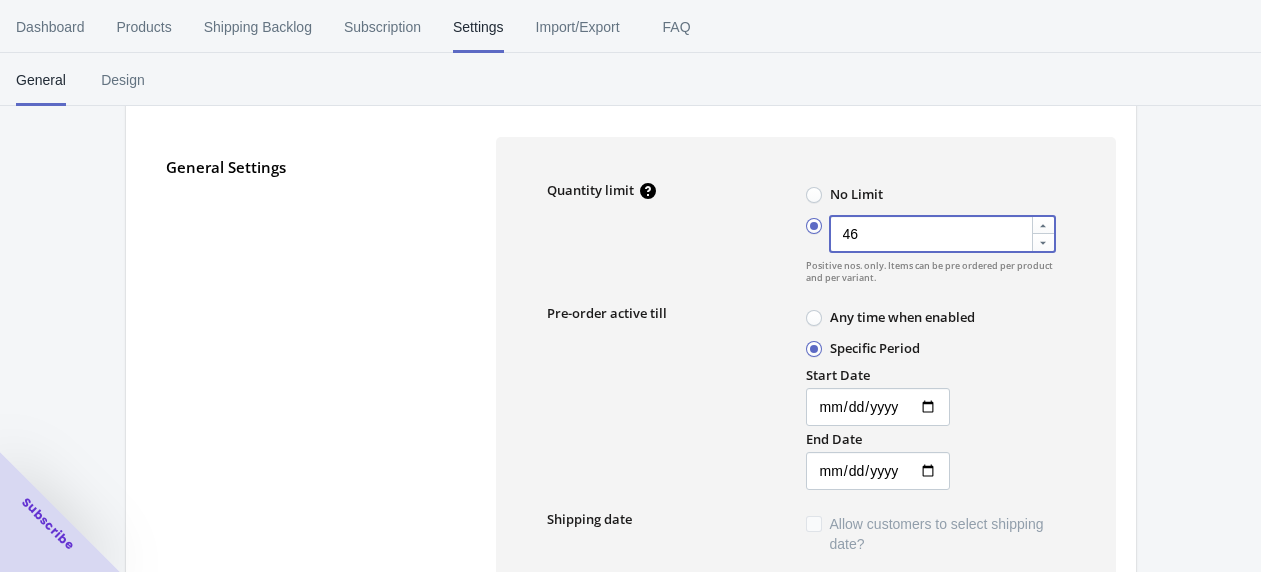 click 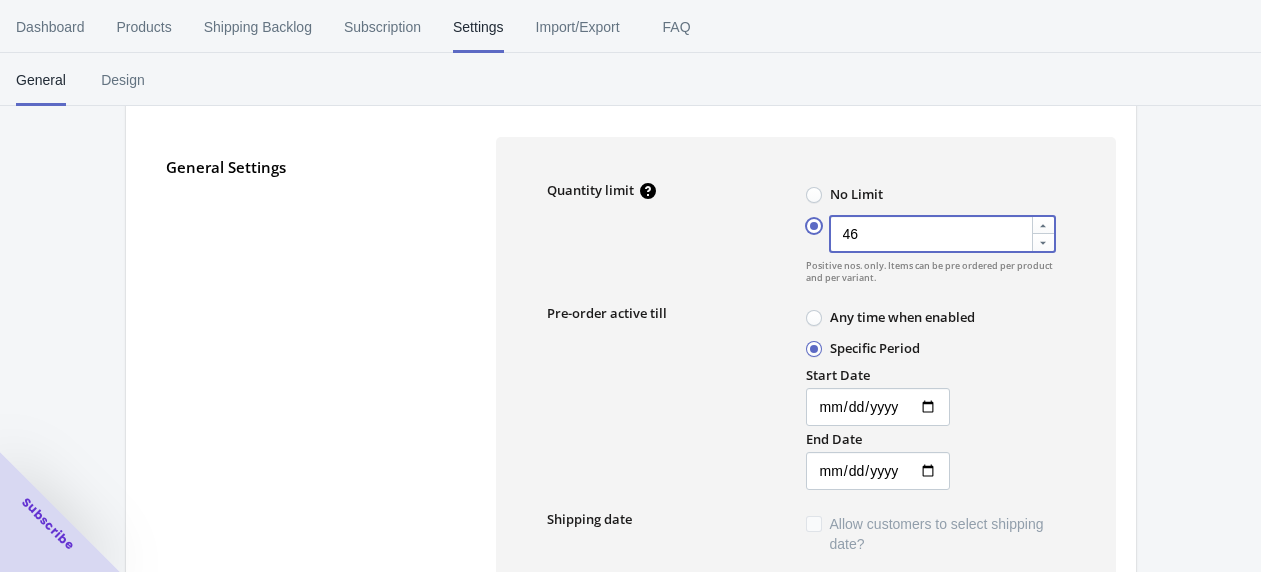 click on "46" at bounding box center (811, 221) 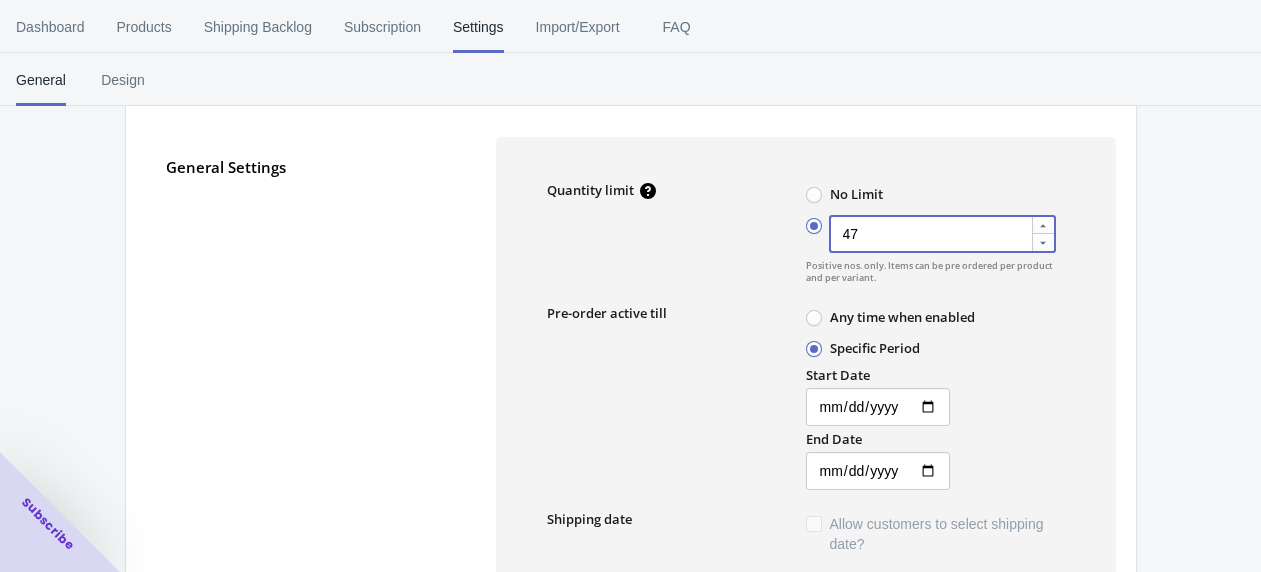 click 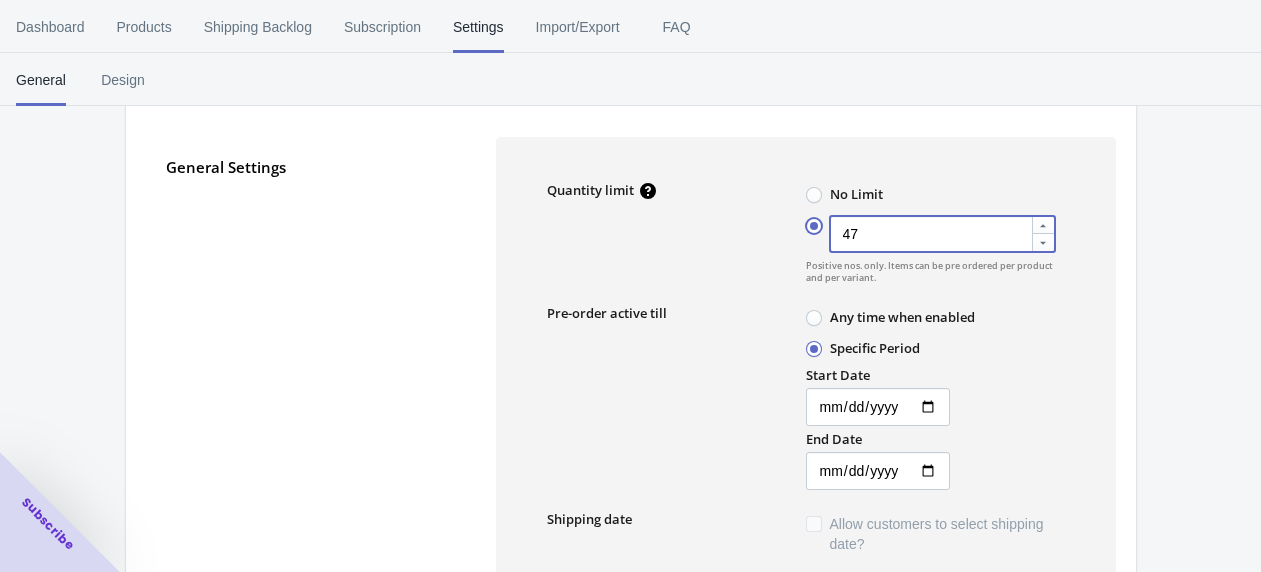 click on "47" at bounding box center [811, 221] 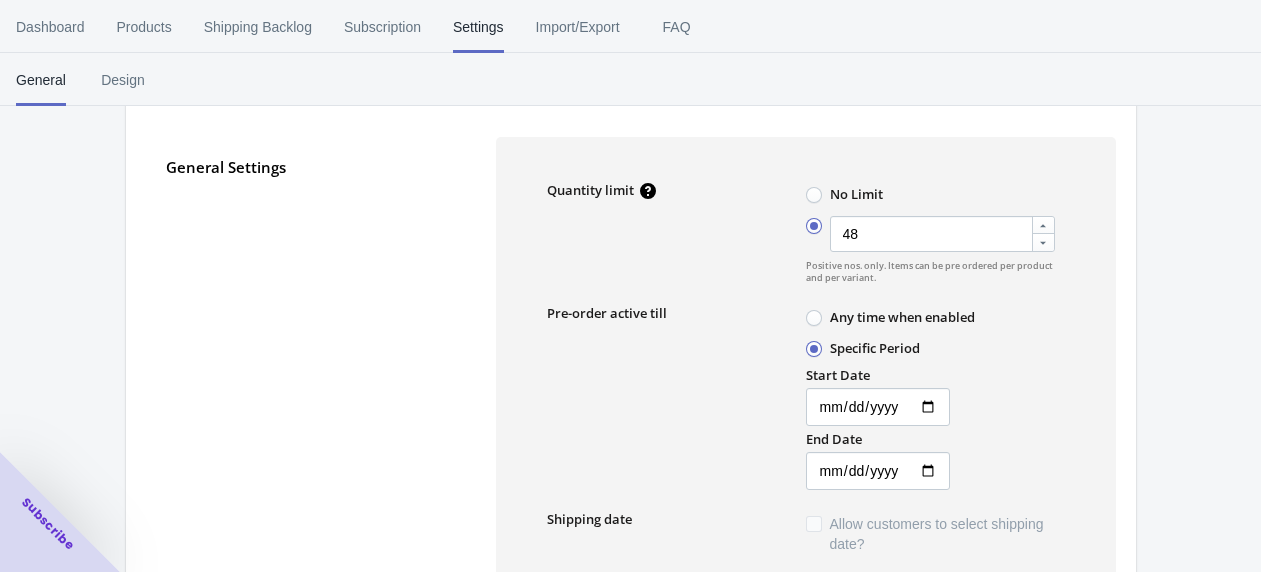 click 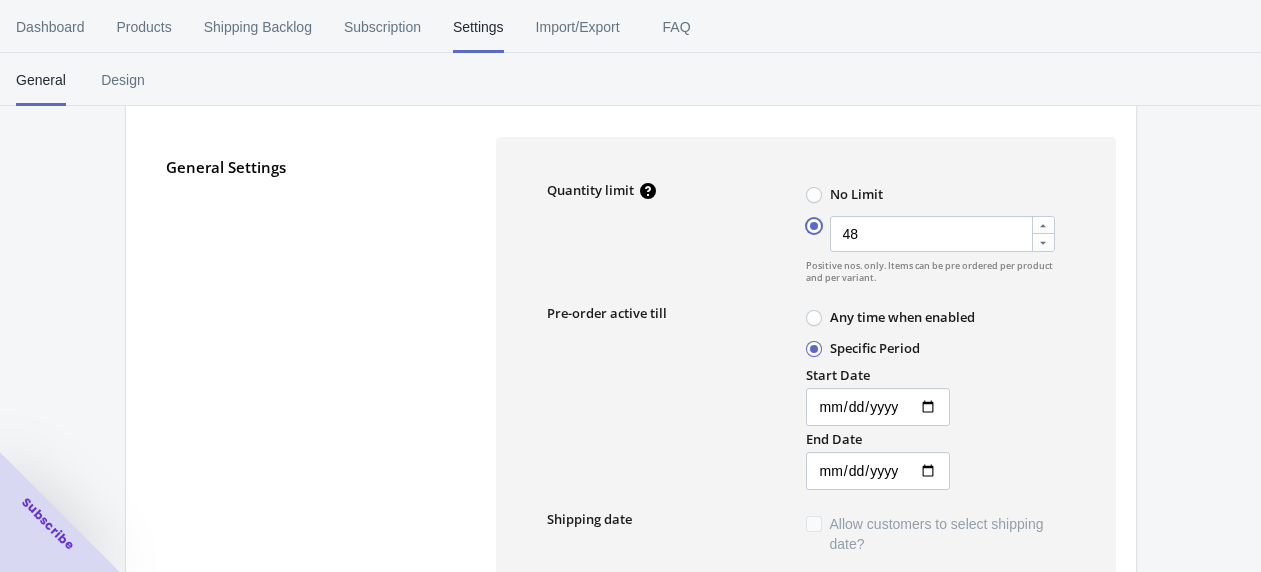 click on "48" at bounding box center [811, 221] 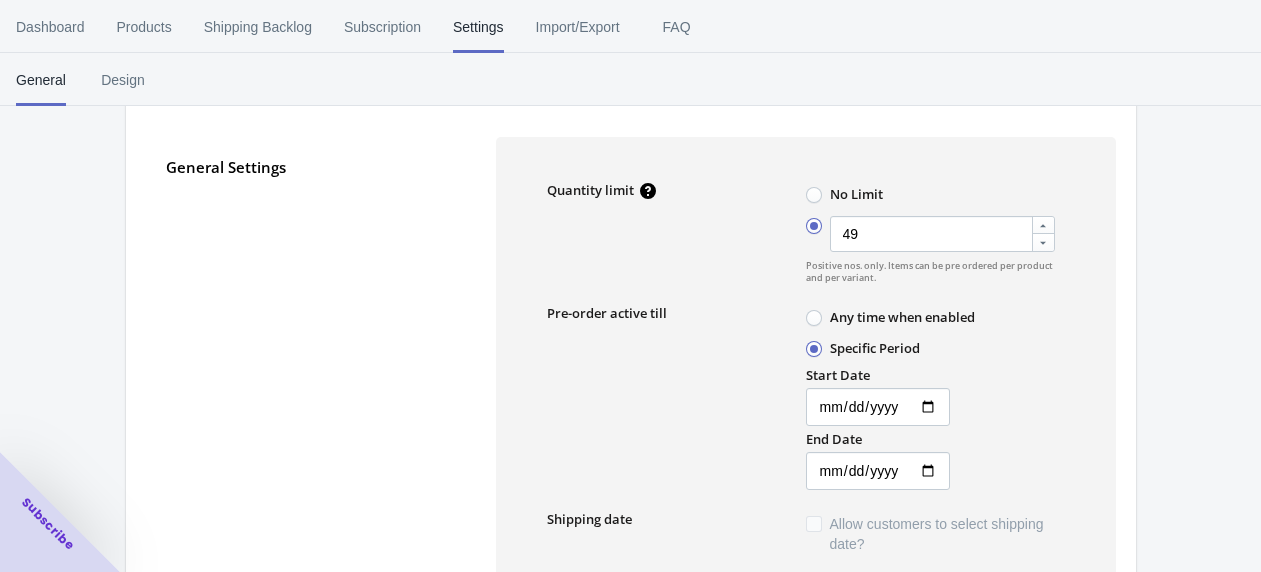 click 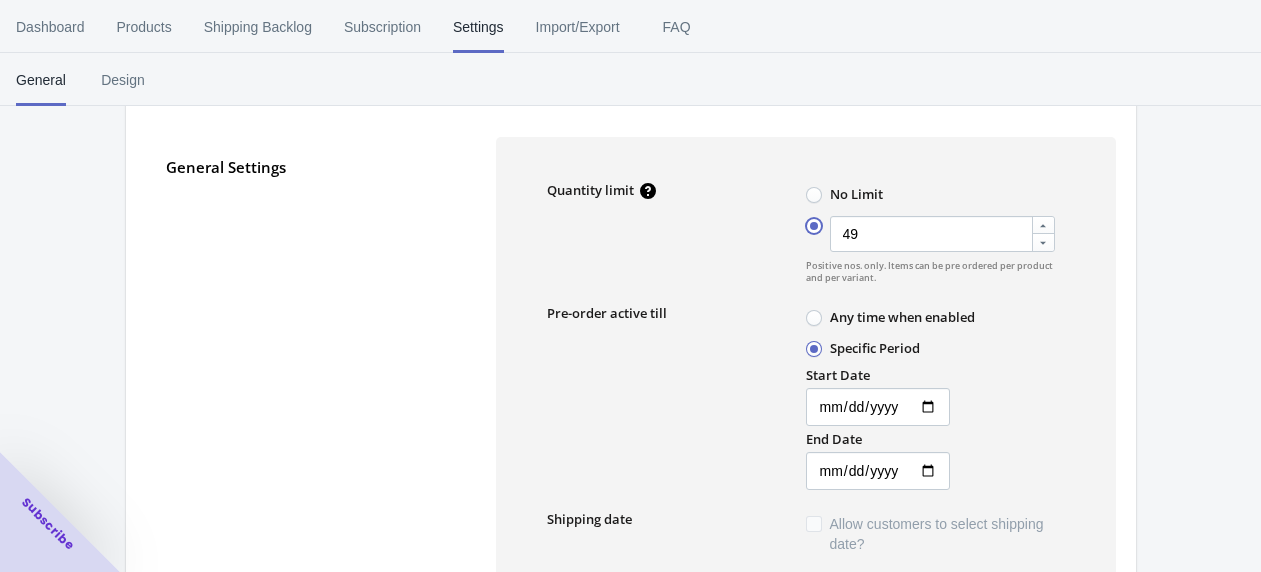 click on "49" at bounding box center [811, 221] 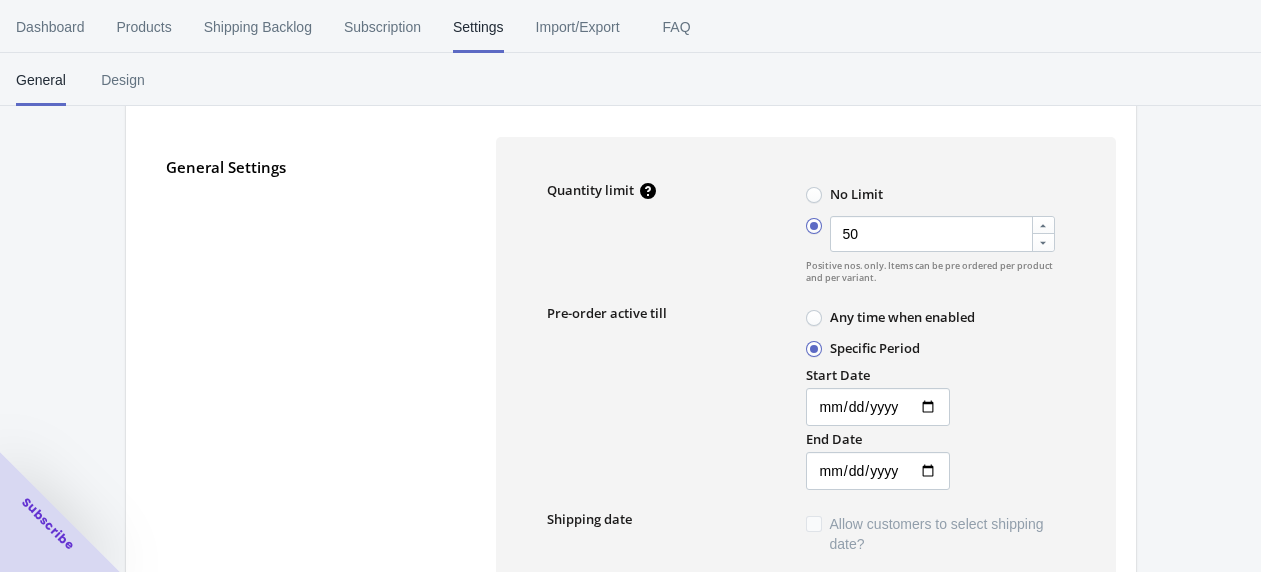click 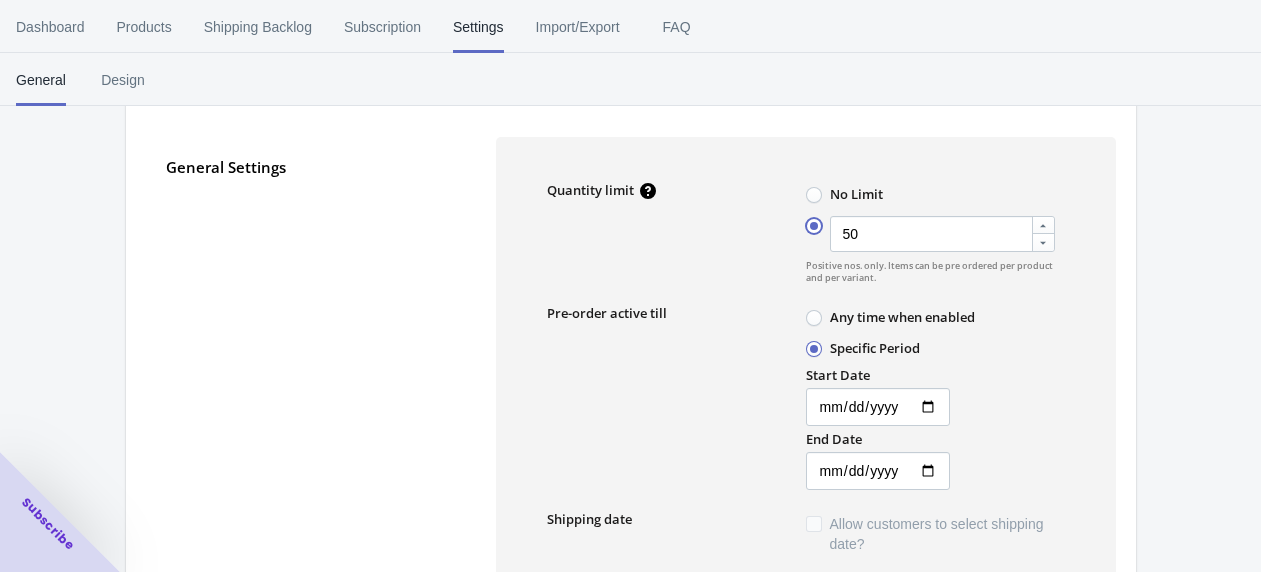 click on "50" at bounding box center [811, 221] 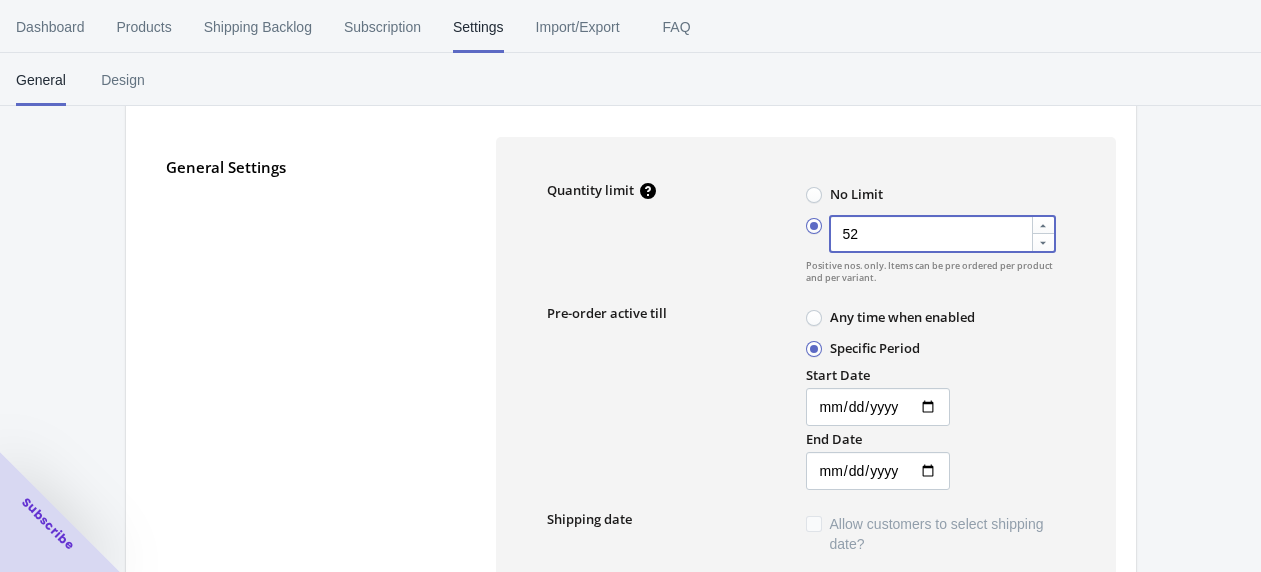click 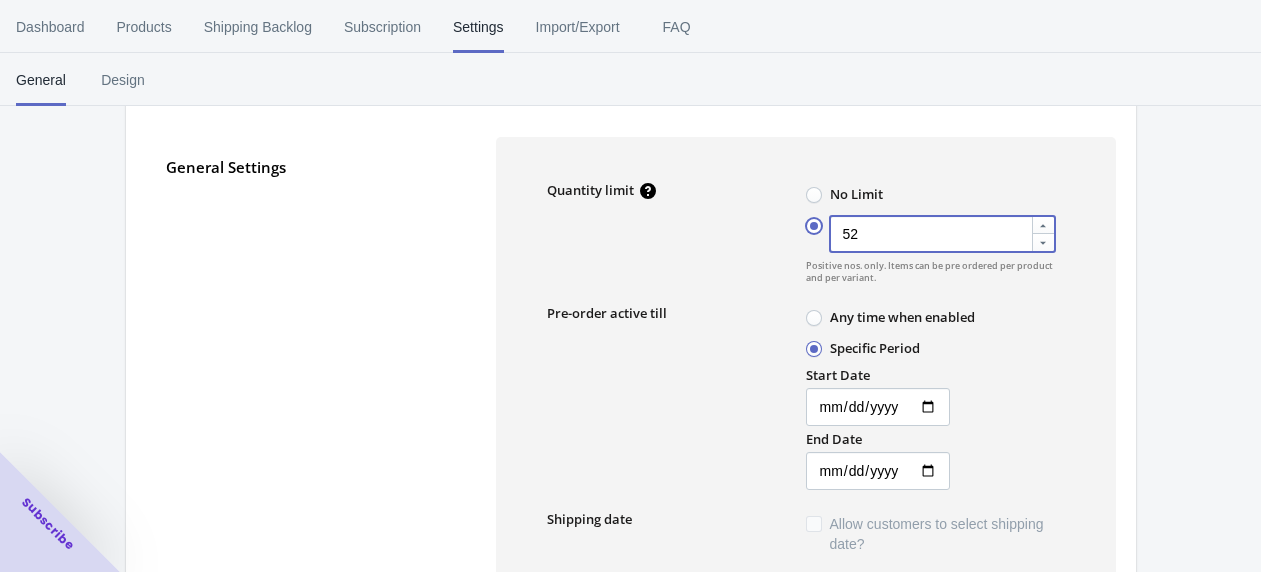 click on "52" at bounding box center (811, 221) 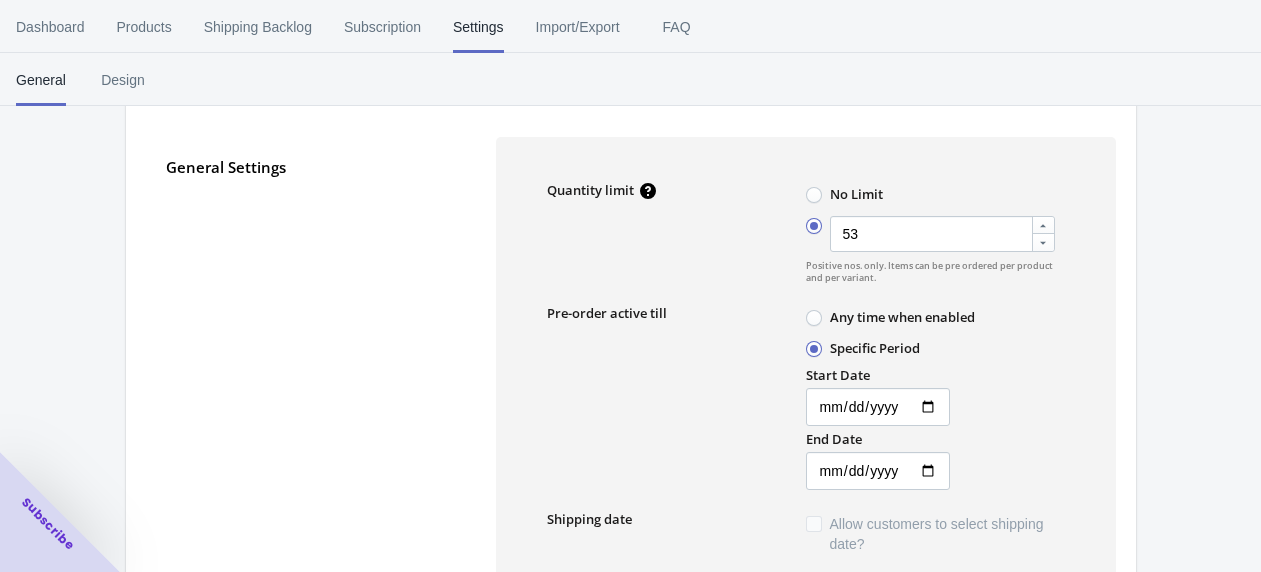 click 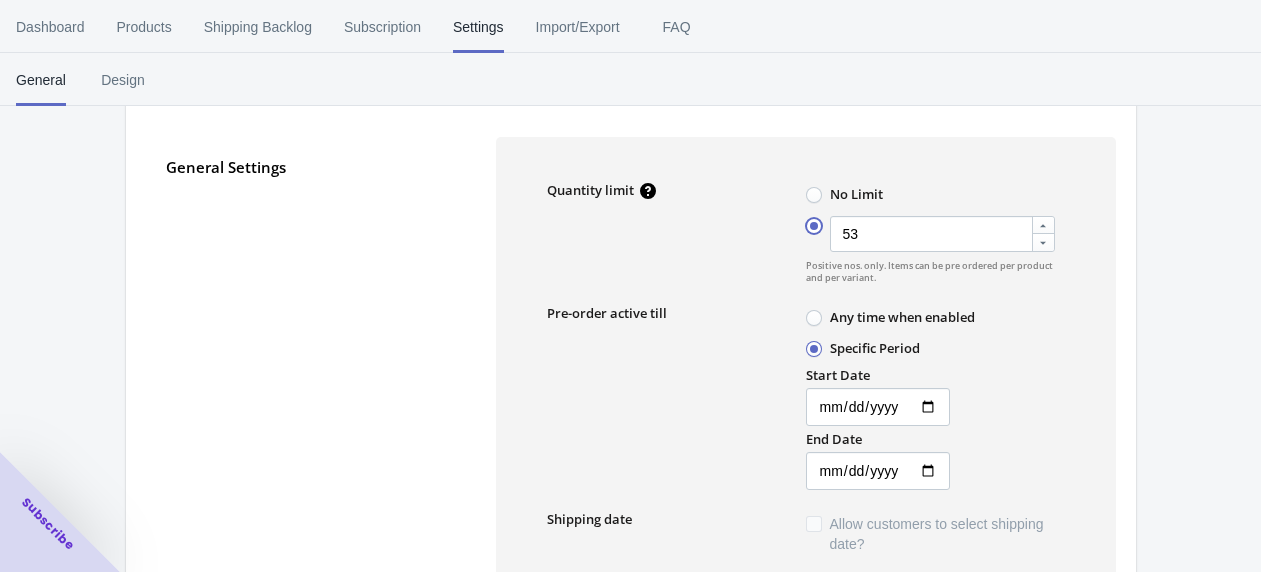 click on "53" at bounding box center [811, 221] 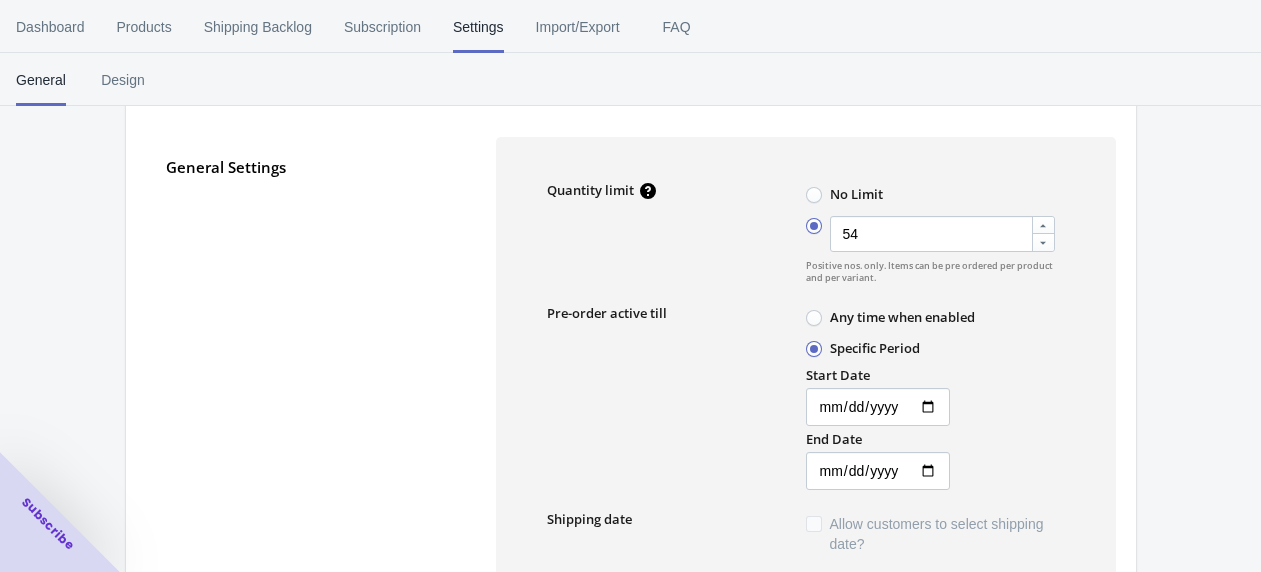 click 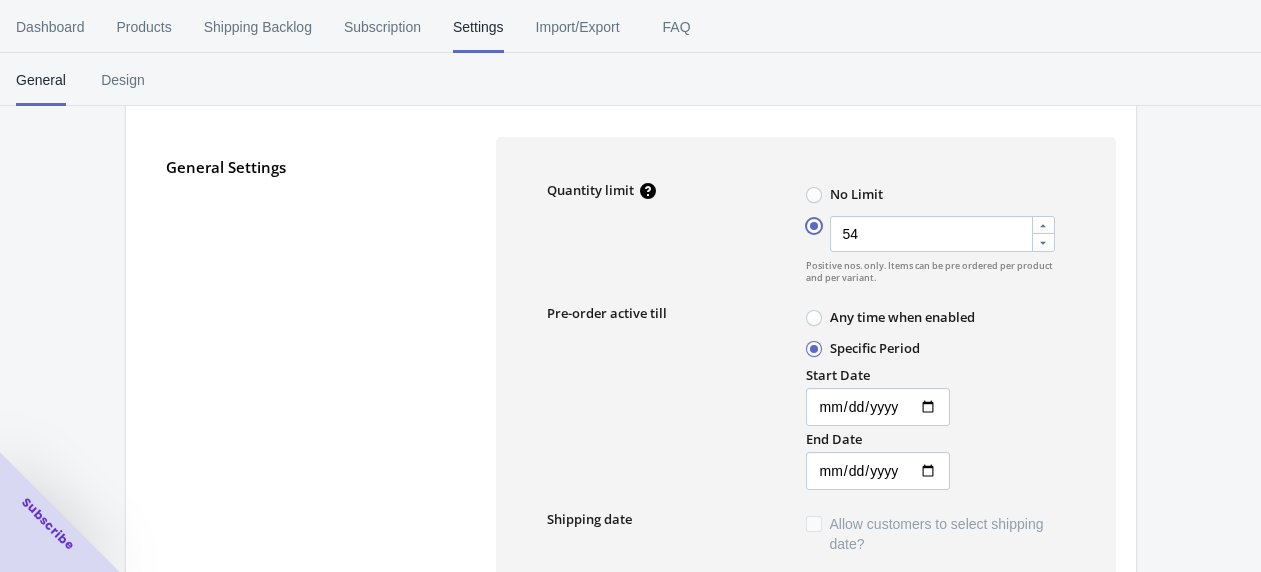 click on "54" at bounding box center [811, 221] 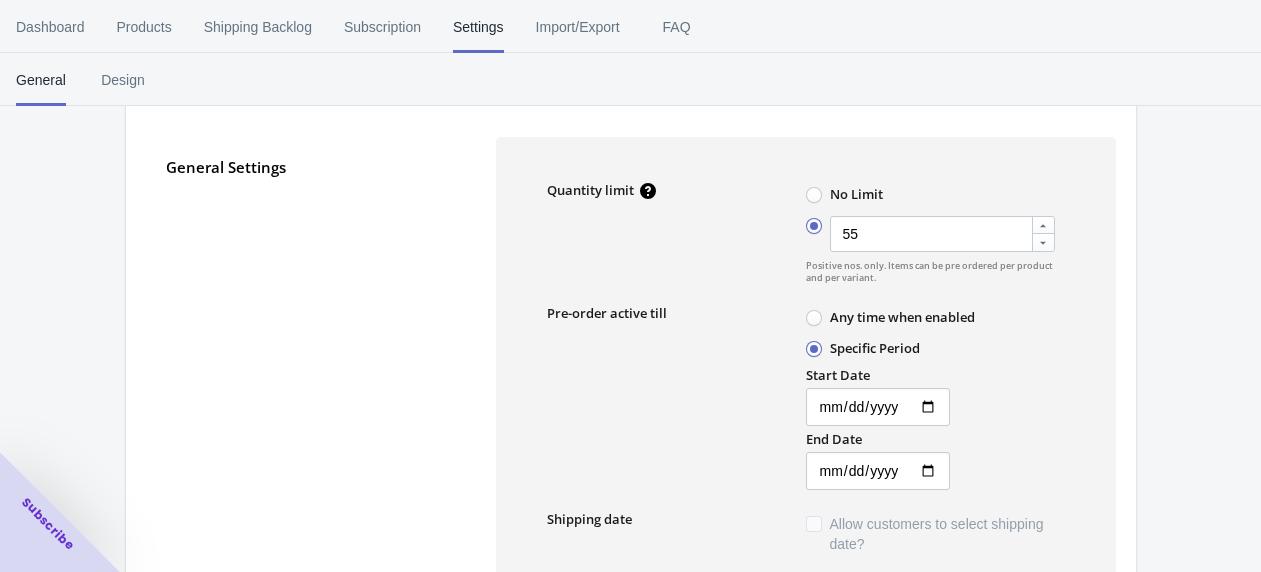 click 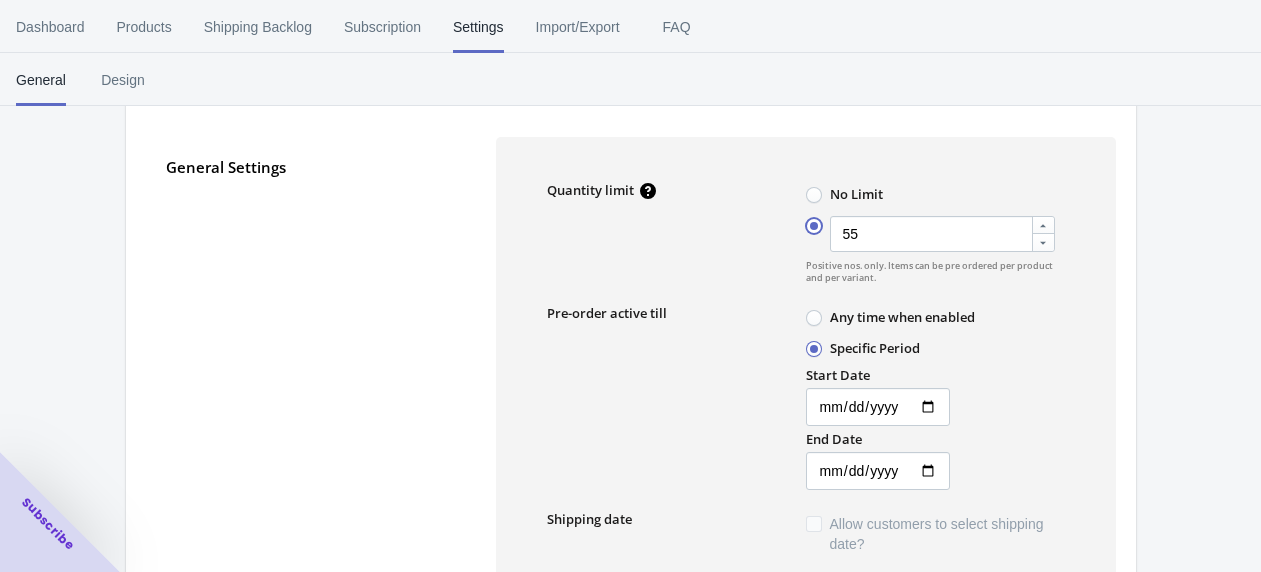 click on "55" at bounding box center [811, 221] 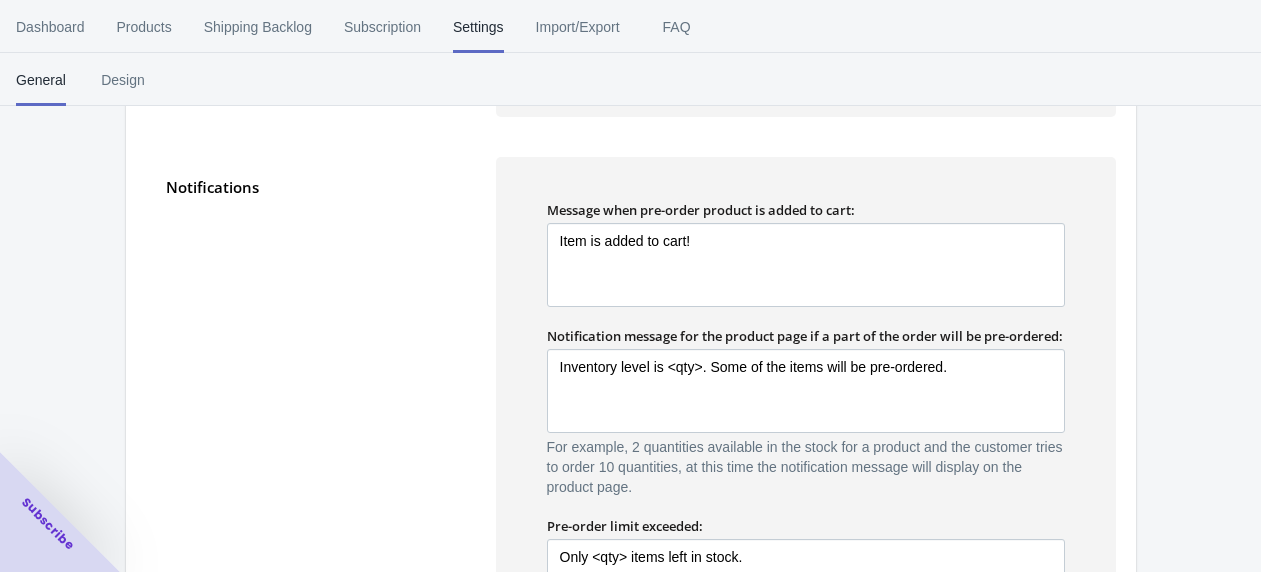 scroll, scrollTop: 1573, scrollLeft: 0, axis: vertical 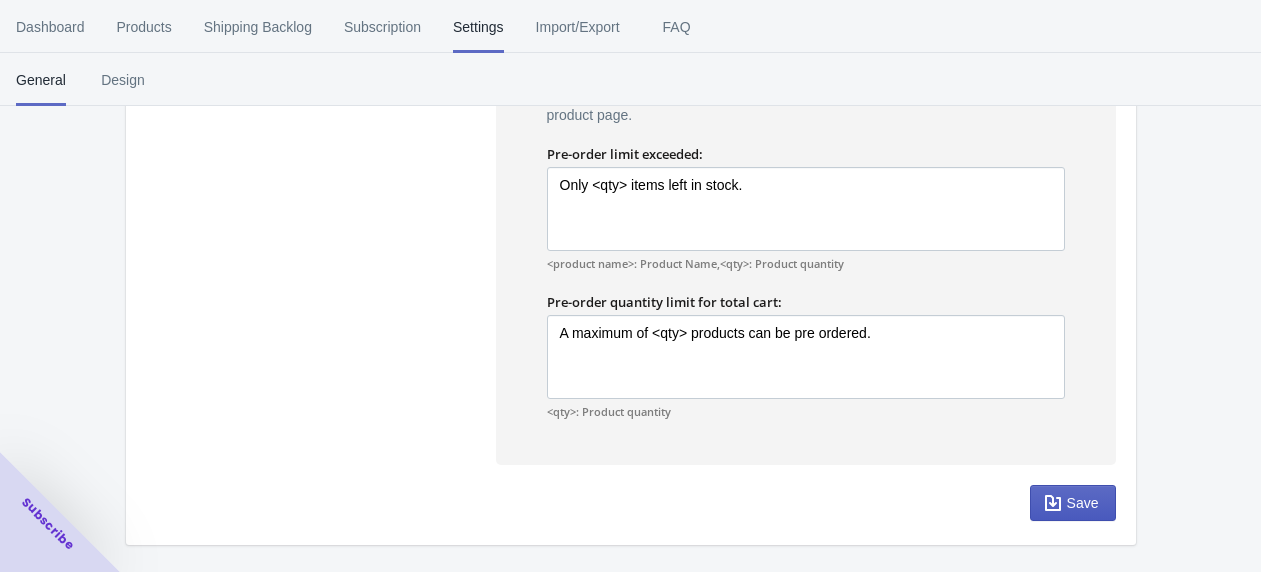 click 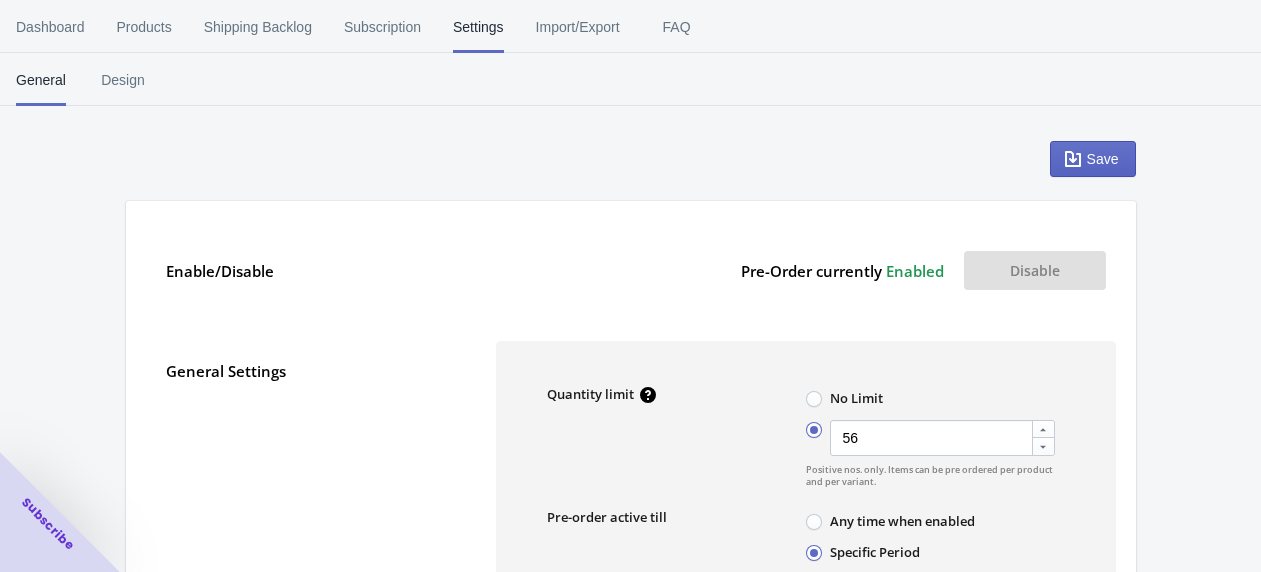 scroll, scrollTop: 387, scrollLeft: 0, axis: vertical 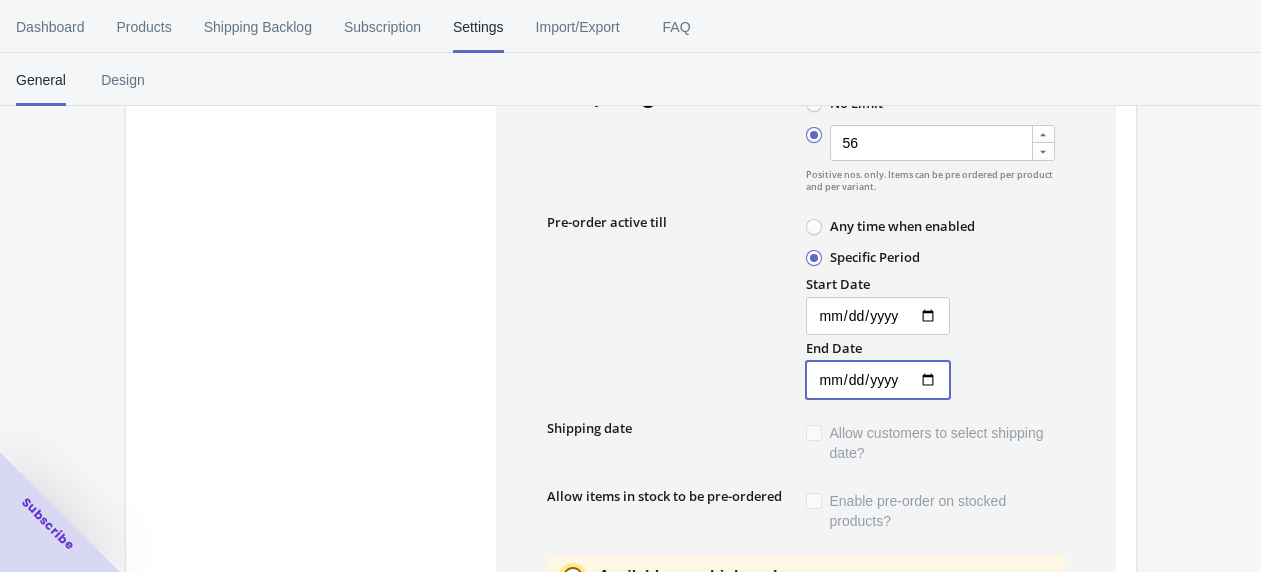 click on "End Date" at bounding box center [878, 380] 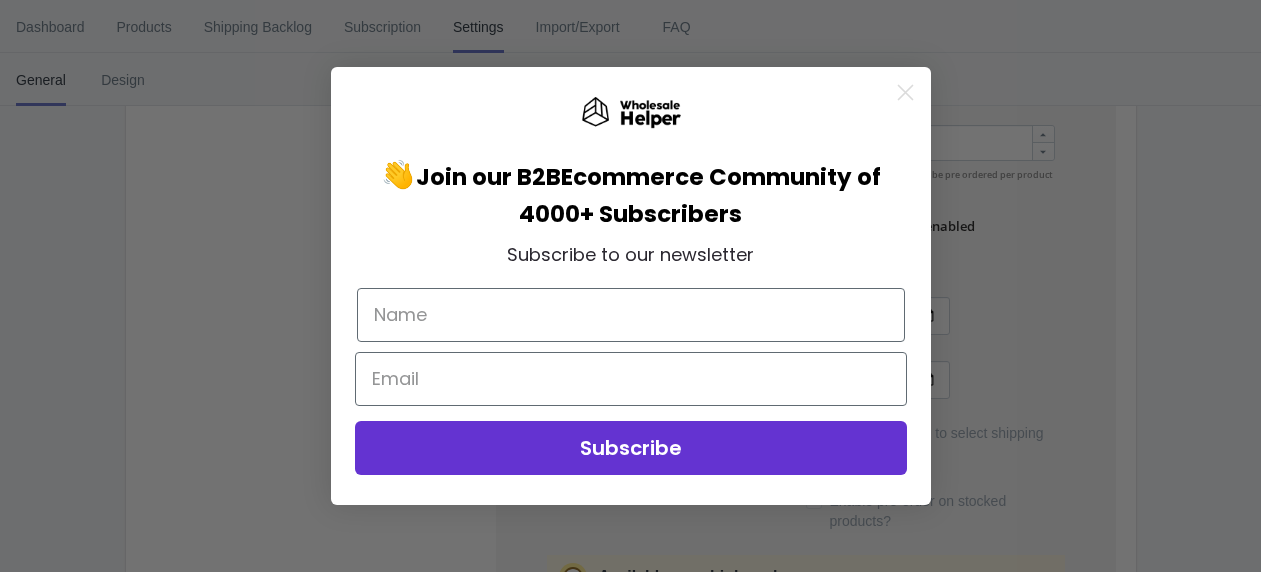 click 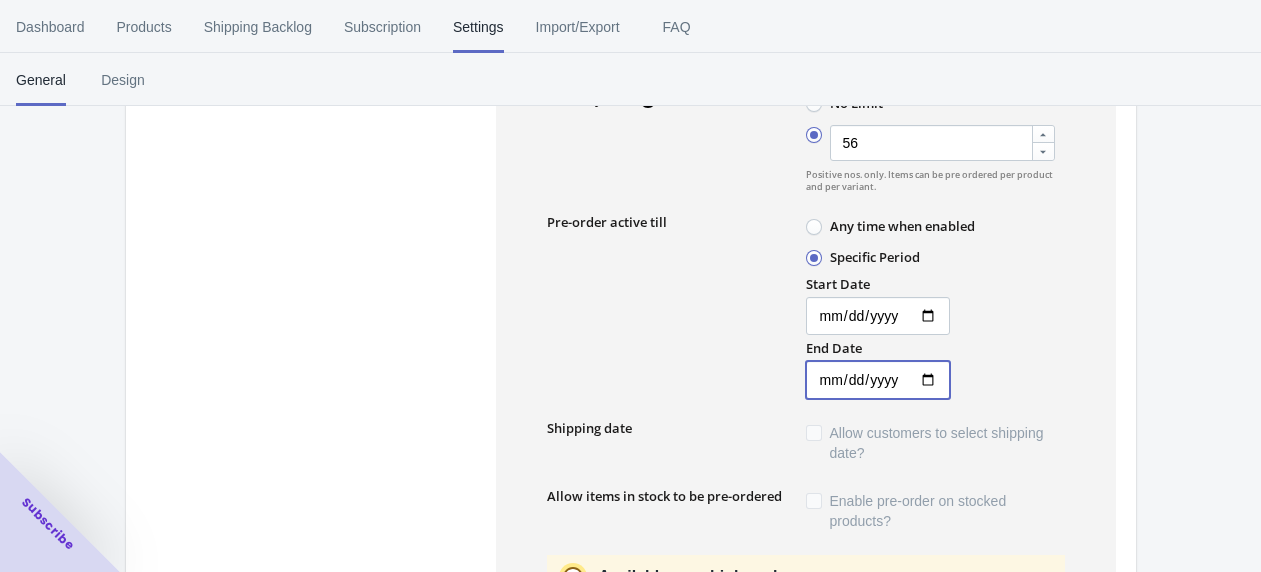 click on "End Date" at bounding box center (878, 380) 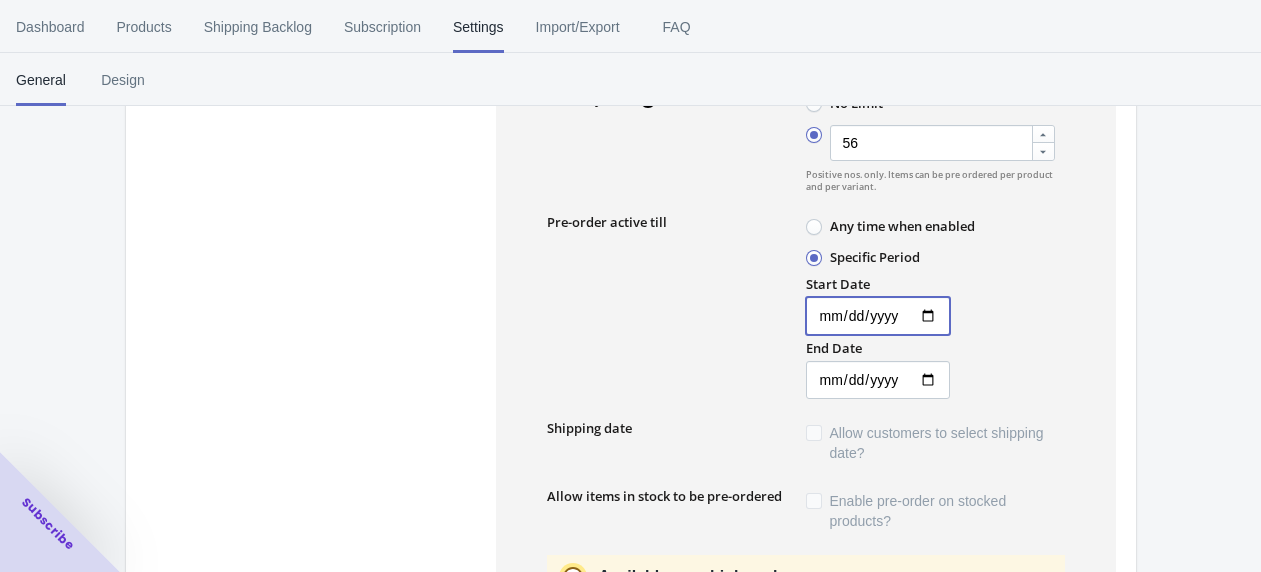 click on "Start Date" at bounding box center [878, 316] 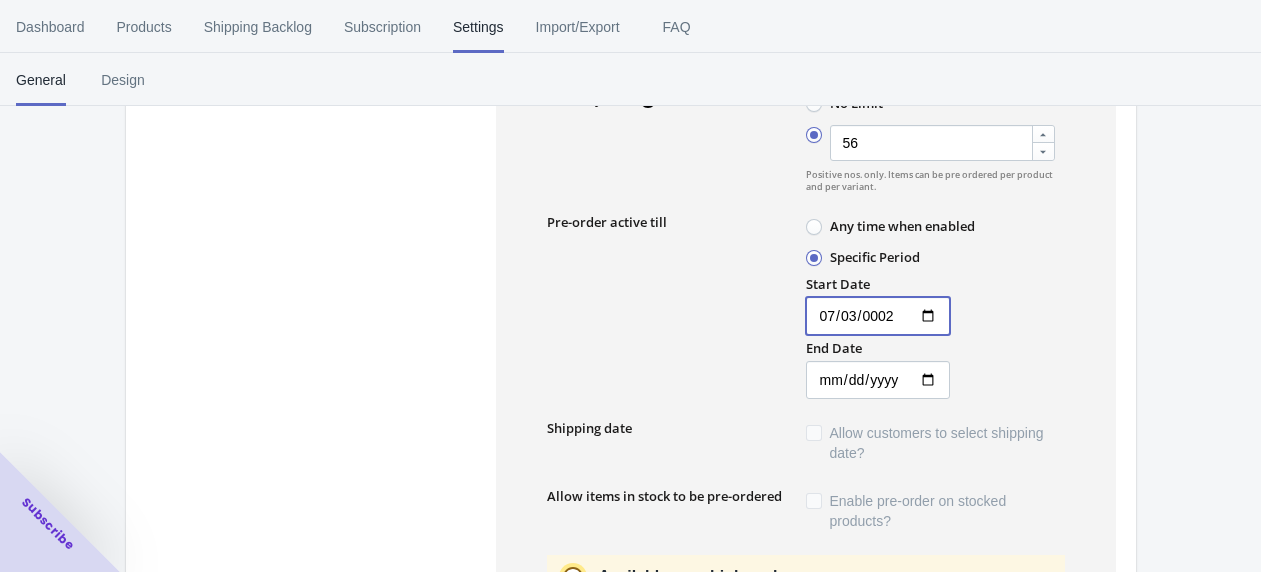 type on "0022-07-03" 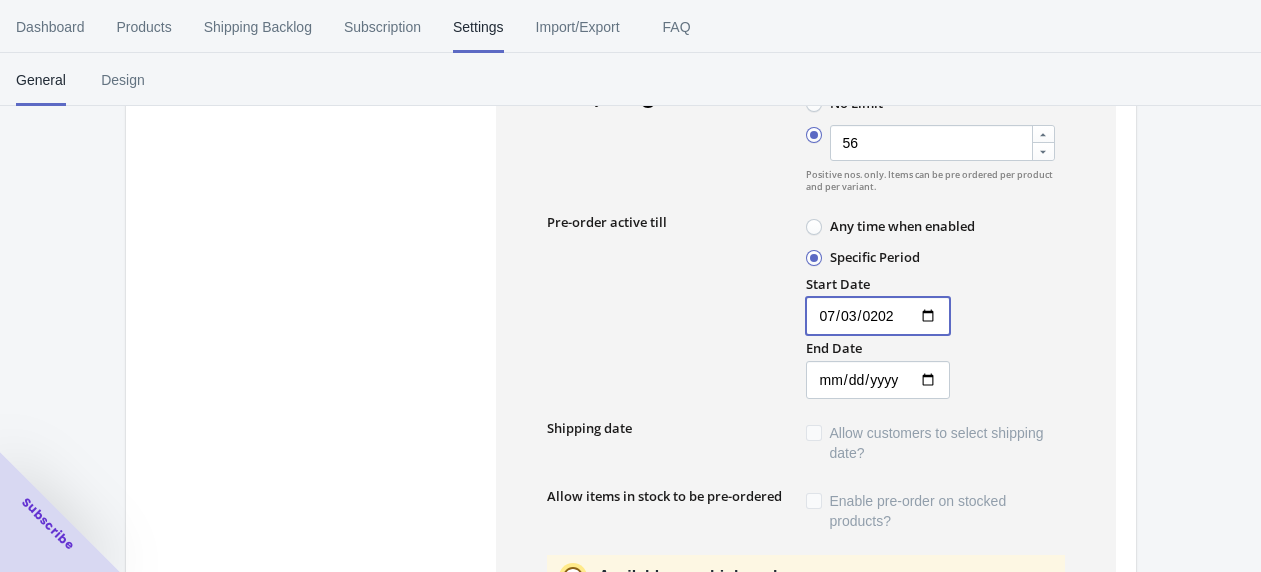 type on "[DATE]" 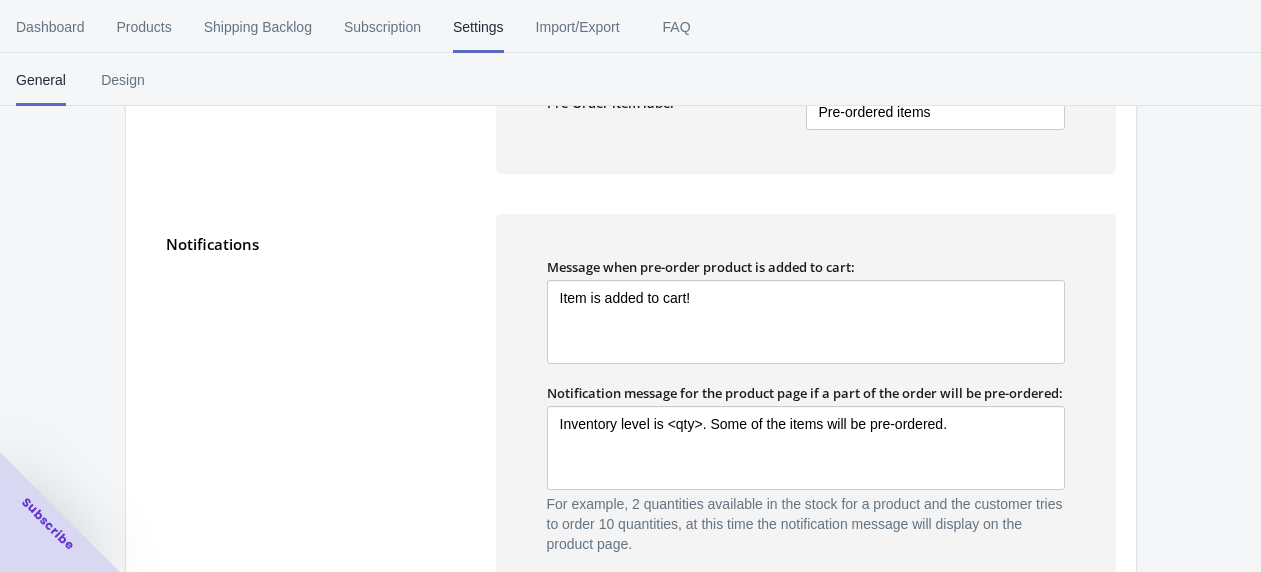 scroll, scrollTop: 1573, scrollLeft: 0, axis: vertical 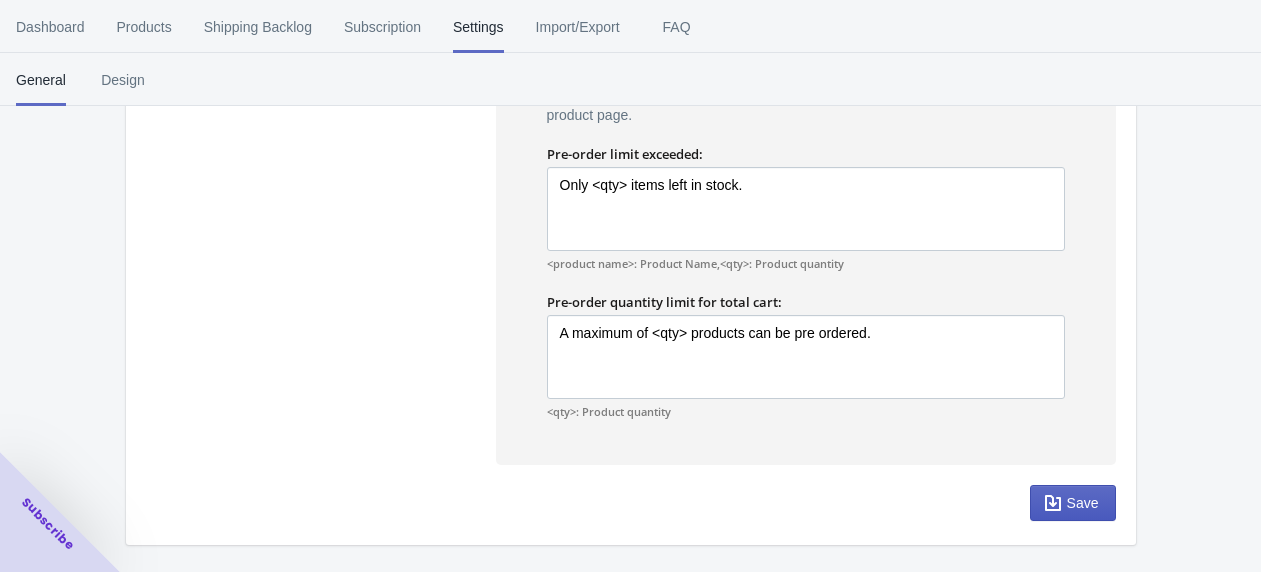click on "Save" at bounding box center (1073, 503) 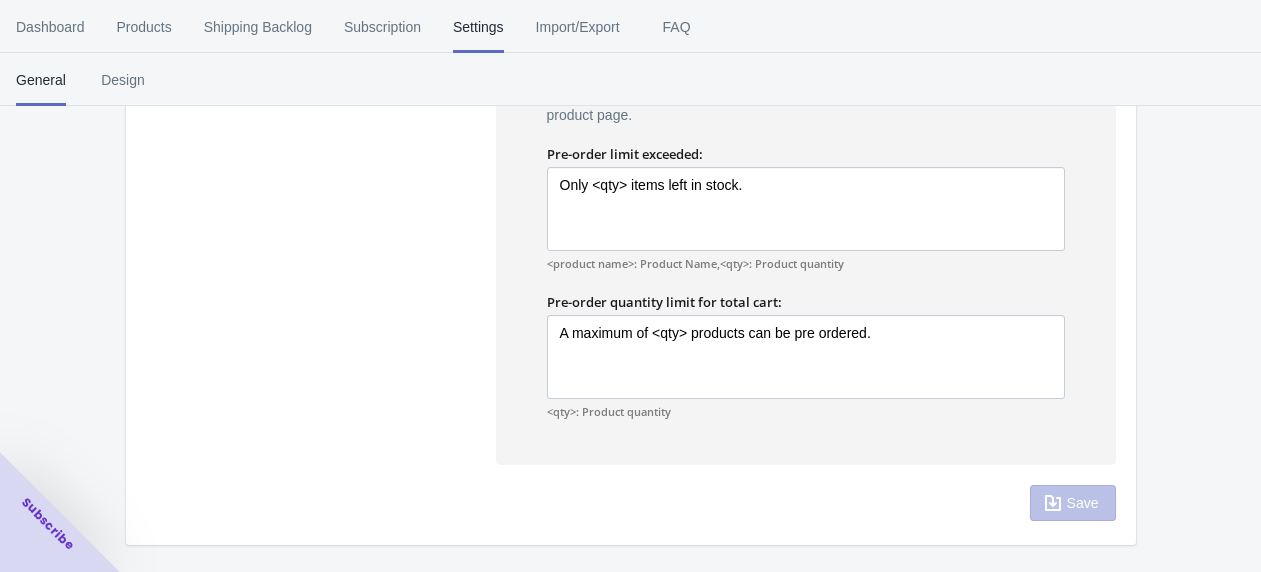 scroll, scrollTop: 901, scrollLeft: 0, axis: vertical 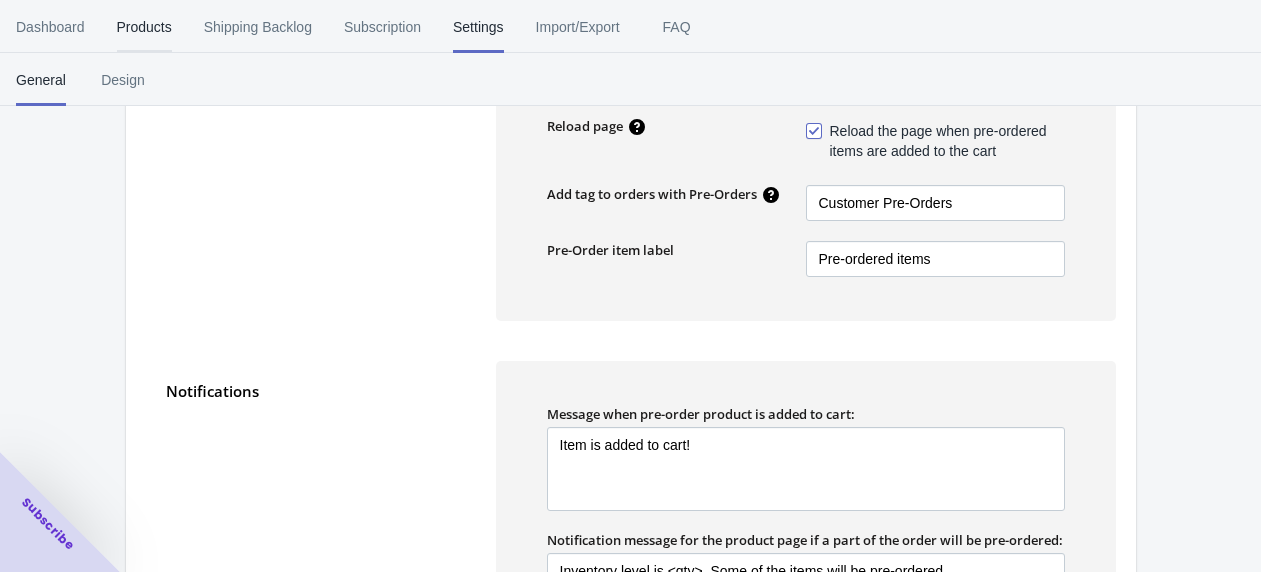 click on "Products" at bounding box center (144, 27) 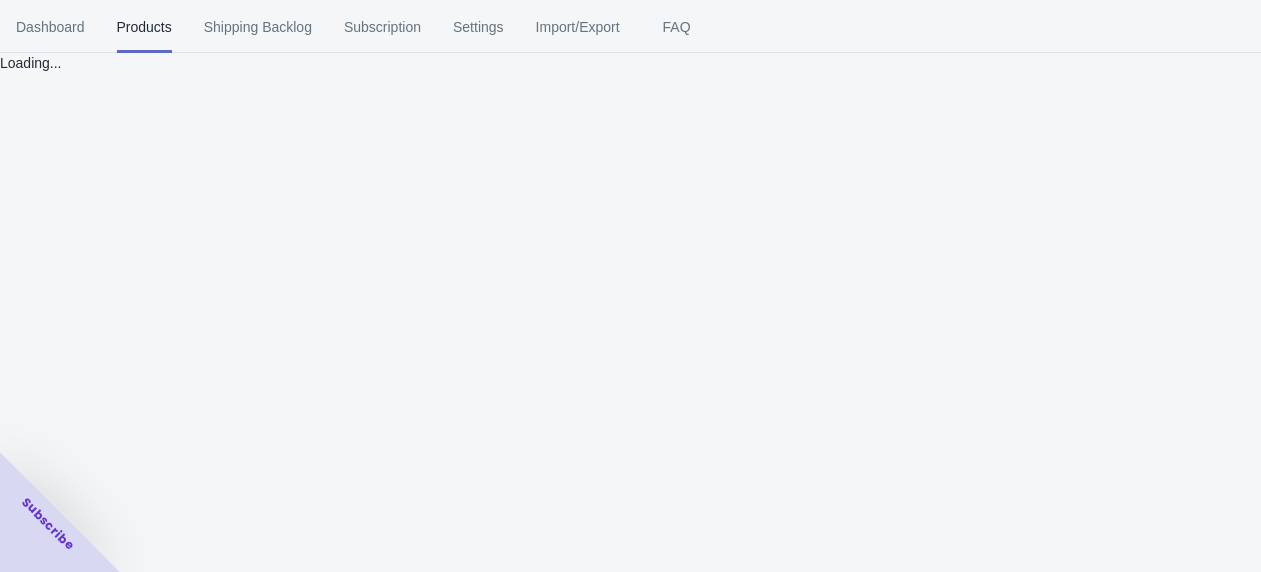 scroll, scrollTop: 0, scrollLeft: 0, axis: both 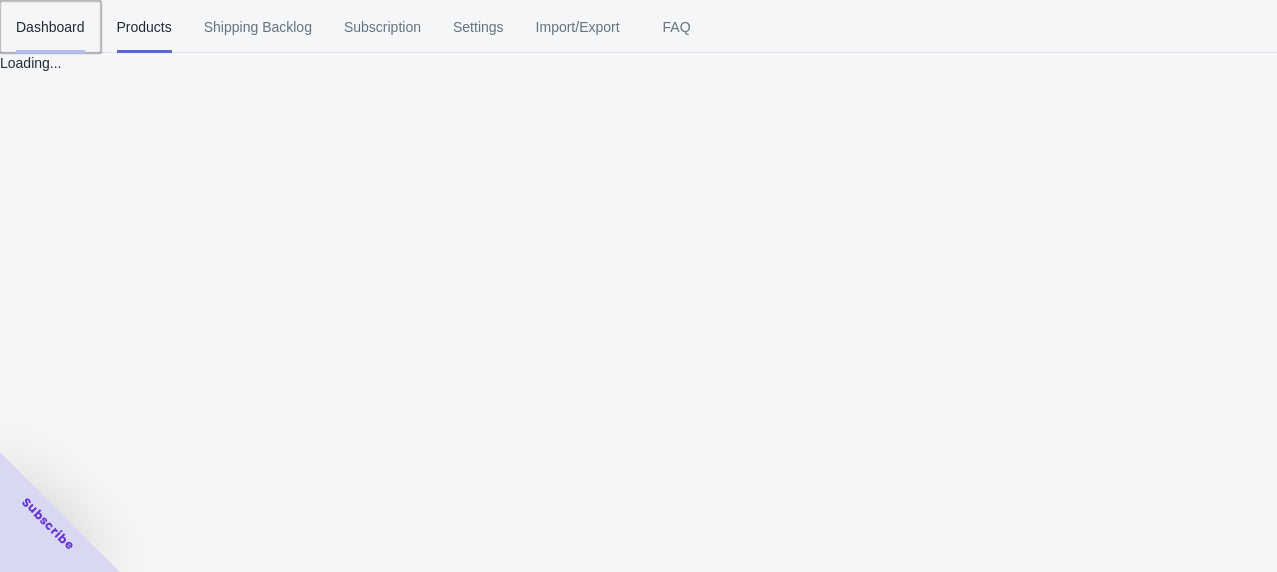 click on "[DOMAIN_NAME]
1
1
Skip to content Dashboard  Products Shipping Backlog Subscription Settings Import/Export FAQ Dashboard  Products Shipping Backlog Subscription Settings Import/Export FAQ Loading...
Subscribe Close dialog
👋  Join our B2B  Ecommerce Community of 4000+ Subscribers Subscribe to our newsletter Subscribe Submit" at bounding box center [638, 286] 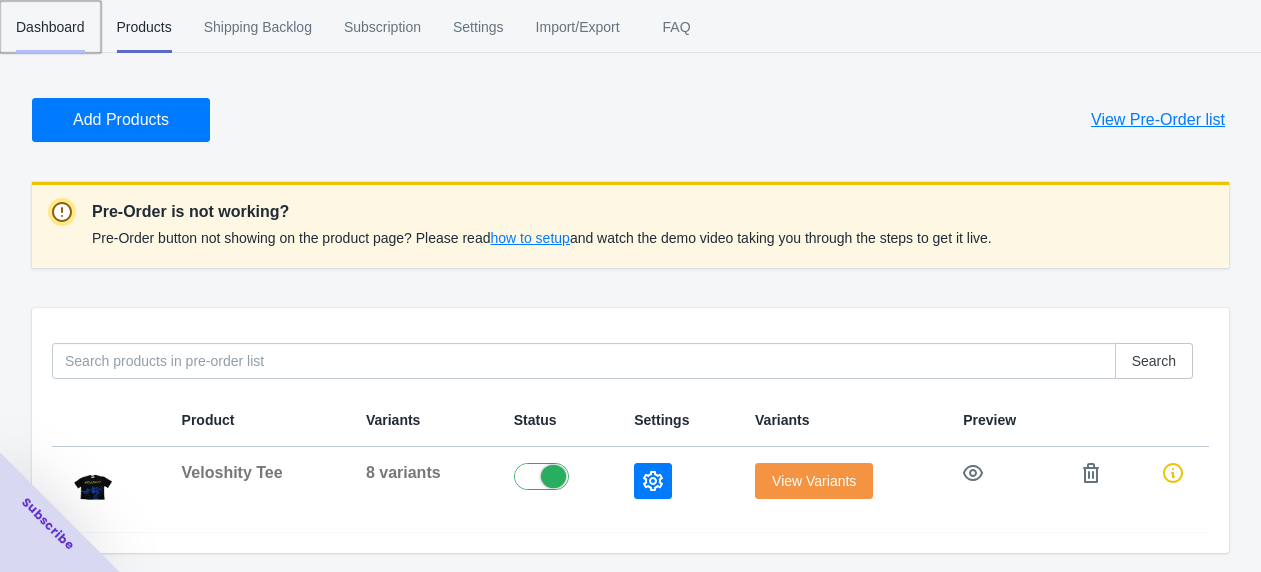 scroll, scrollTop: 0, scrollLeft: 0, axis: both 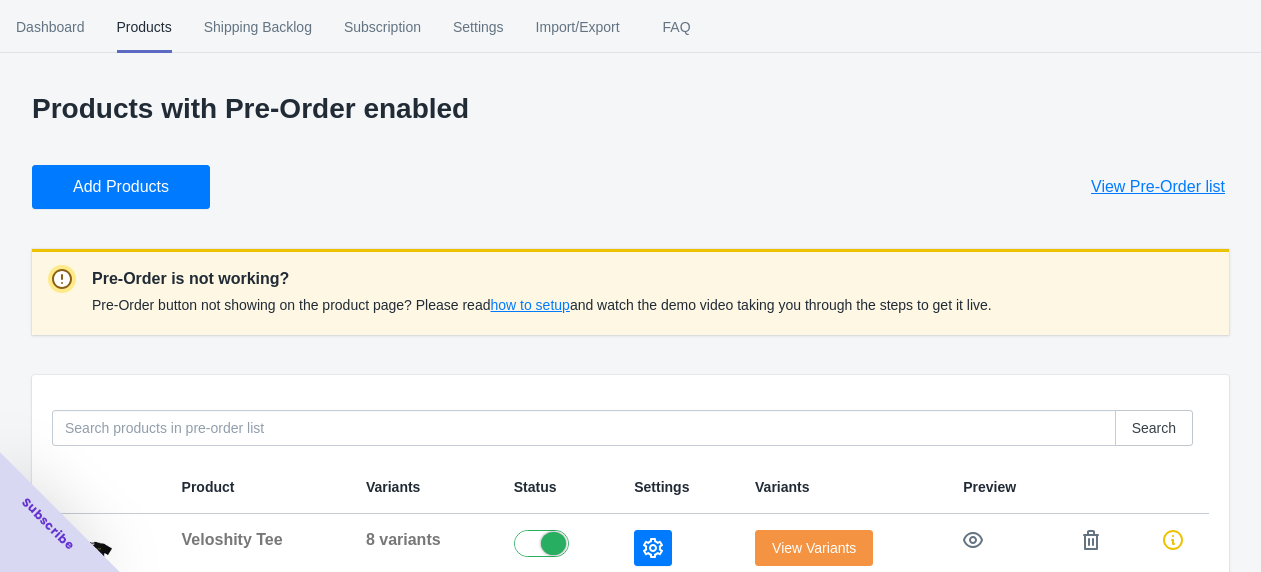 click on "Products" at bounding box center [144, 27] 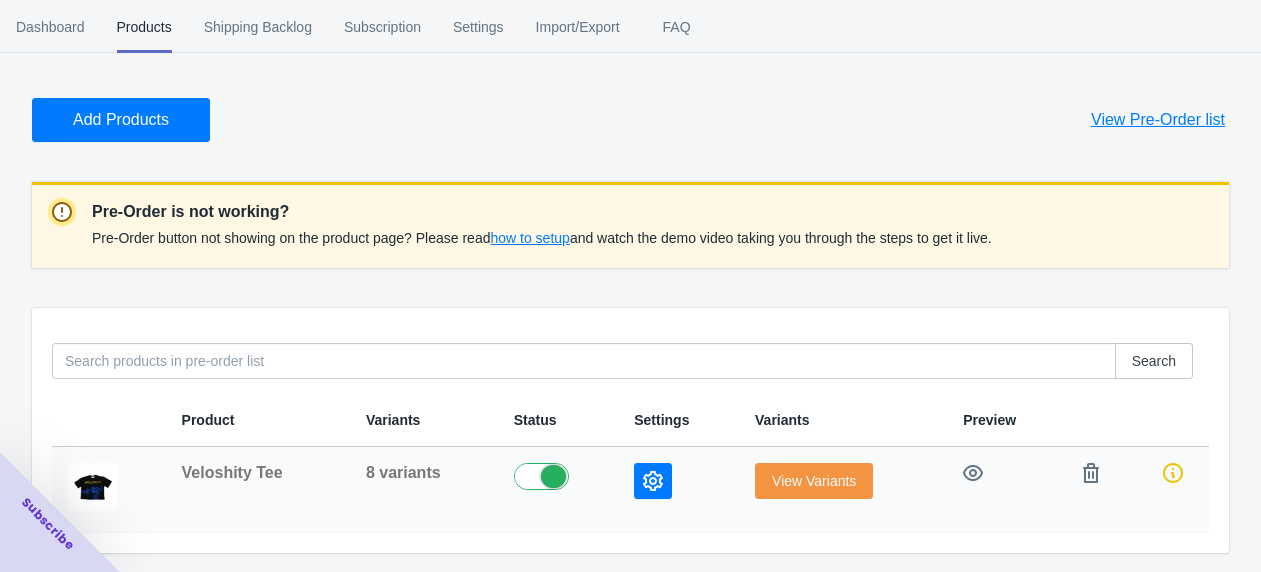 click at bounding box center (558, 475) 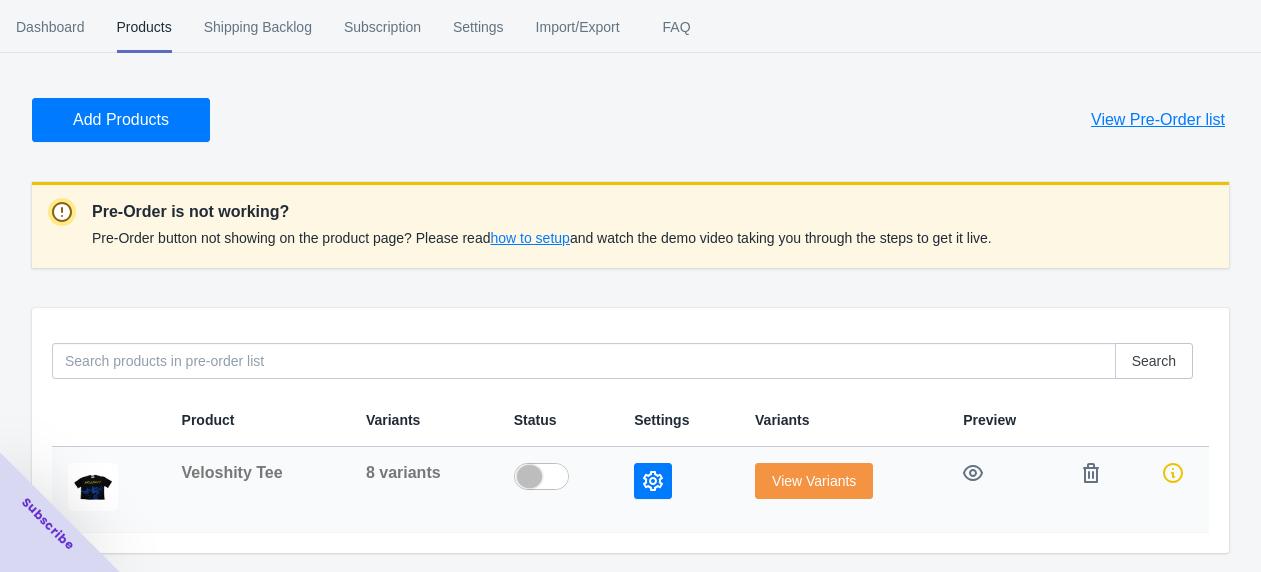 checkbox on "false" 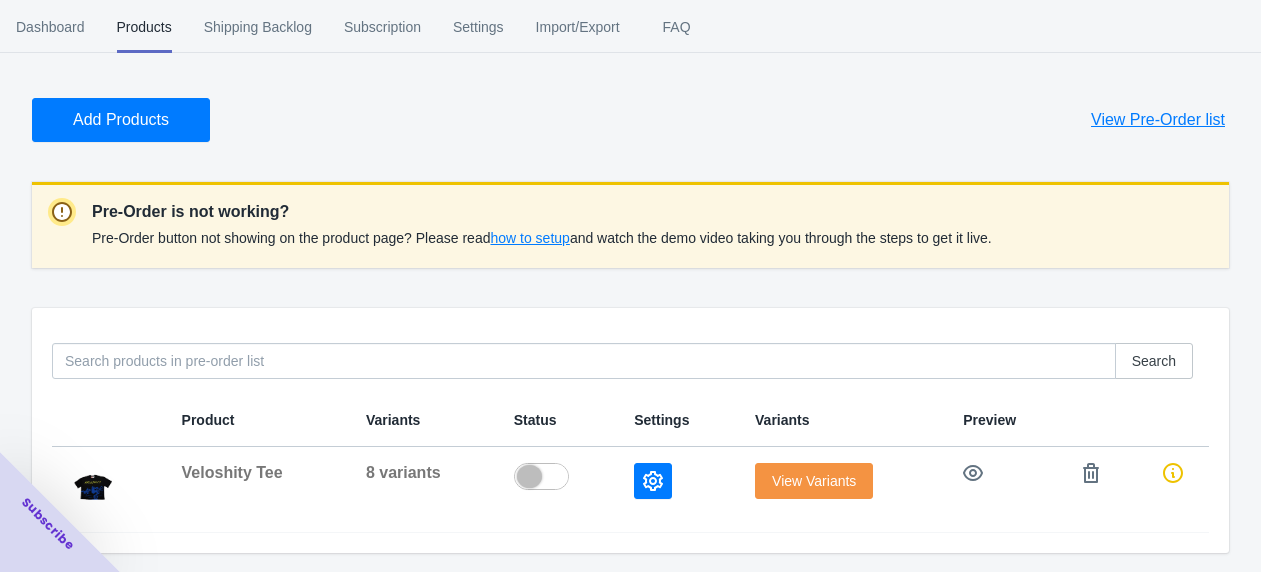 scroll, scrollTop: 0, scrollLeft: 0, axis: both 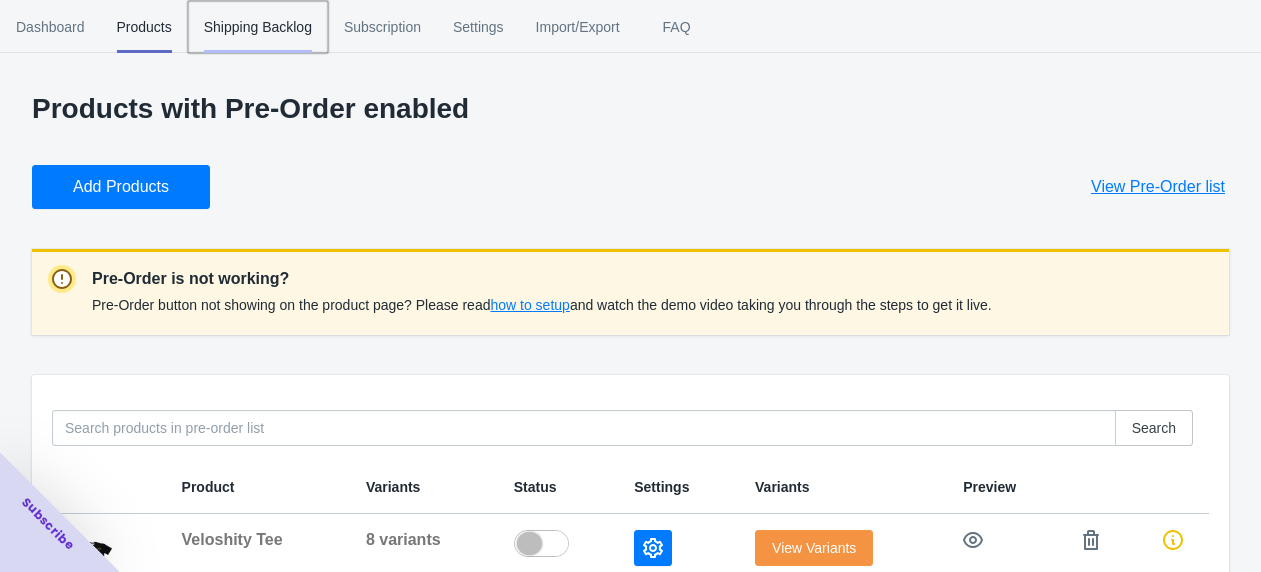 click on "Shipping Backlog" at bounding box center [258, 27] 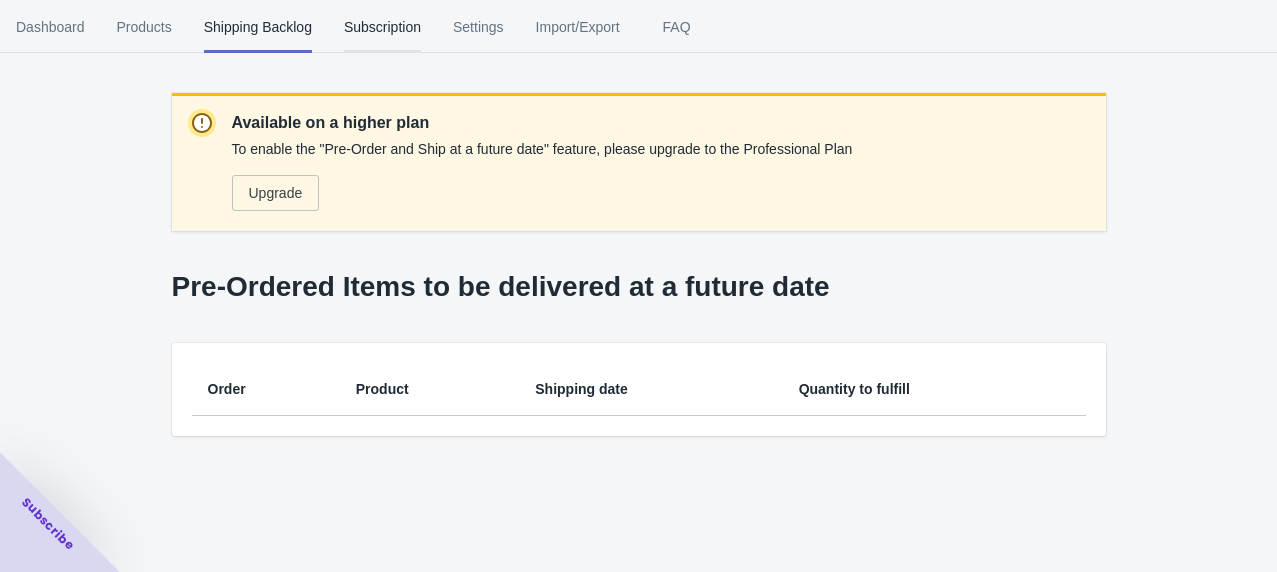 click on "Subscription" at bounding box center [382, 27] 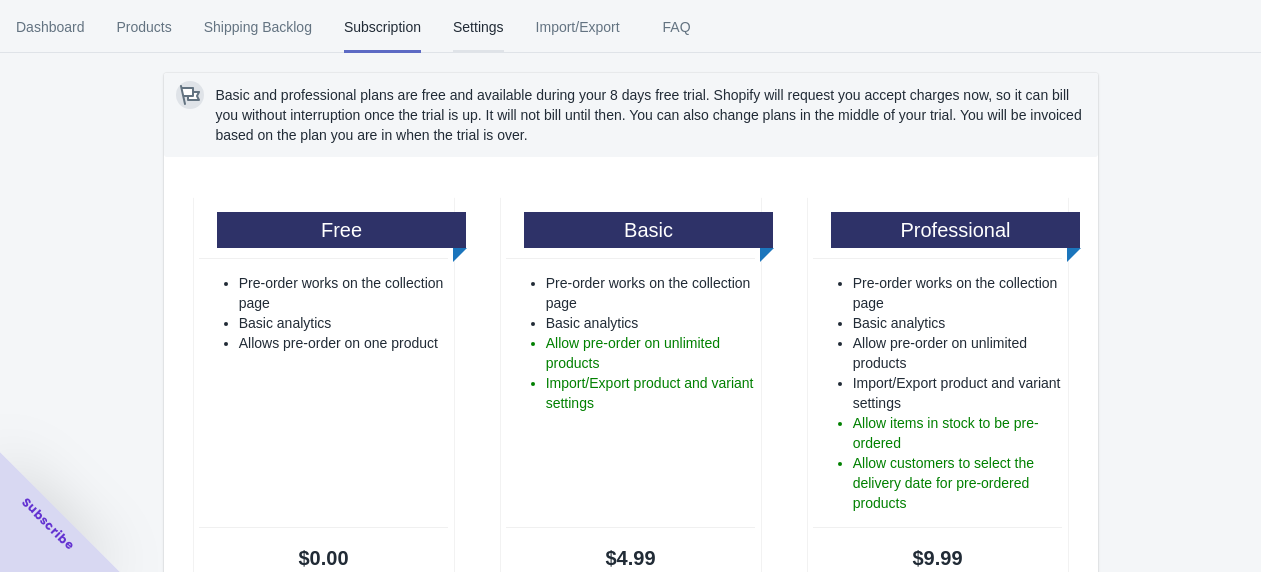 click on "Settings" at bounding box center [478, 27] 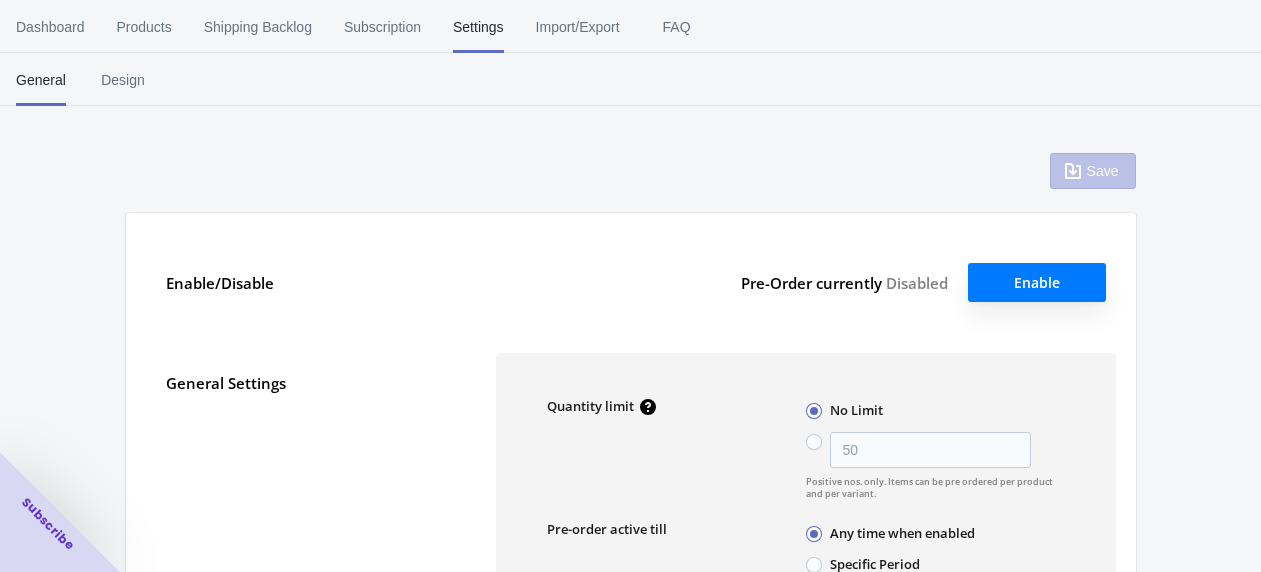 scroll, scrollTop: 296, scrollLeft: 0, axis: vertical 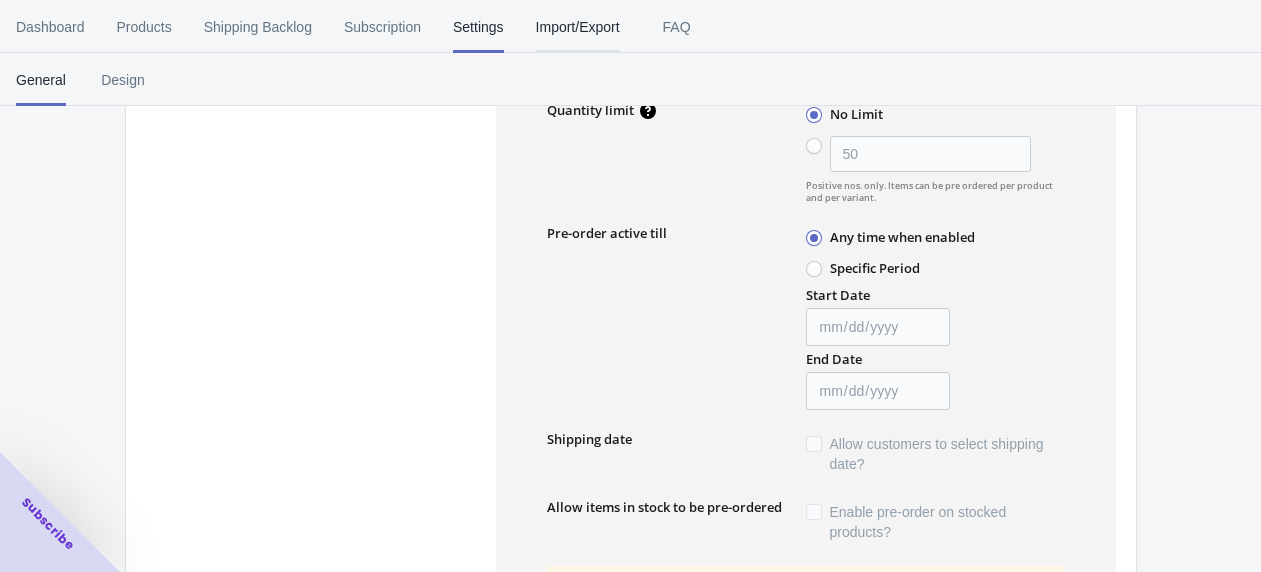 click on "Import/Export" at bounding box center [578, 27] 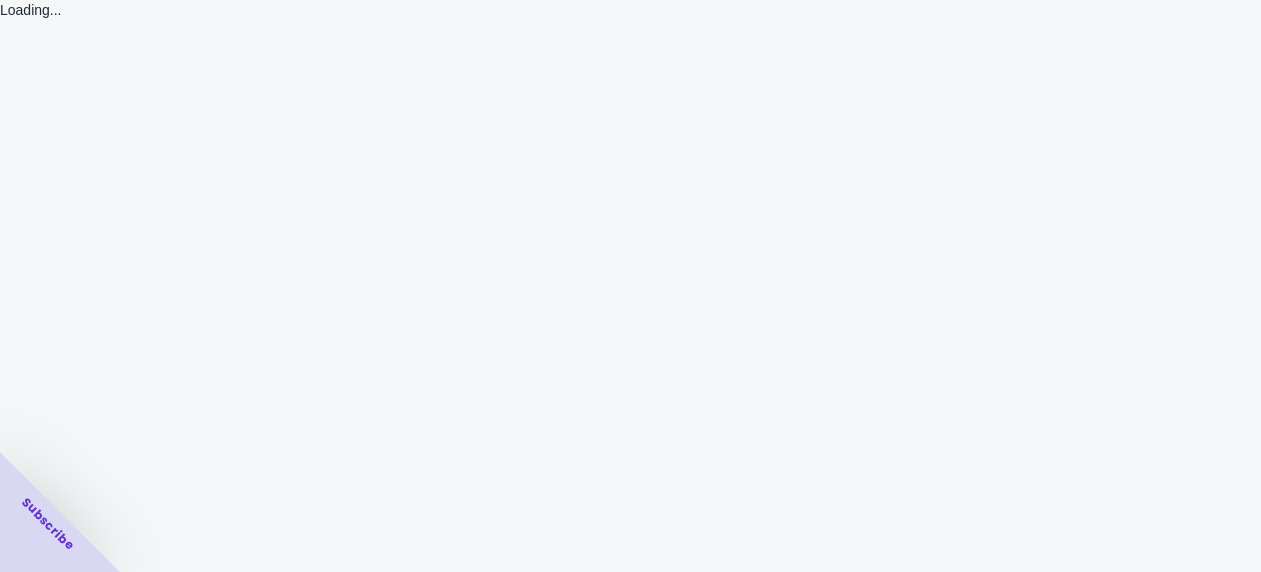 scroll, scrollTop: 0, scrollLeft: 0, axis: both 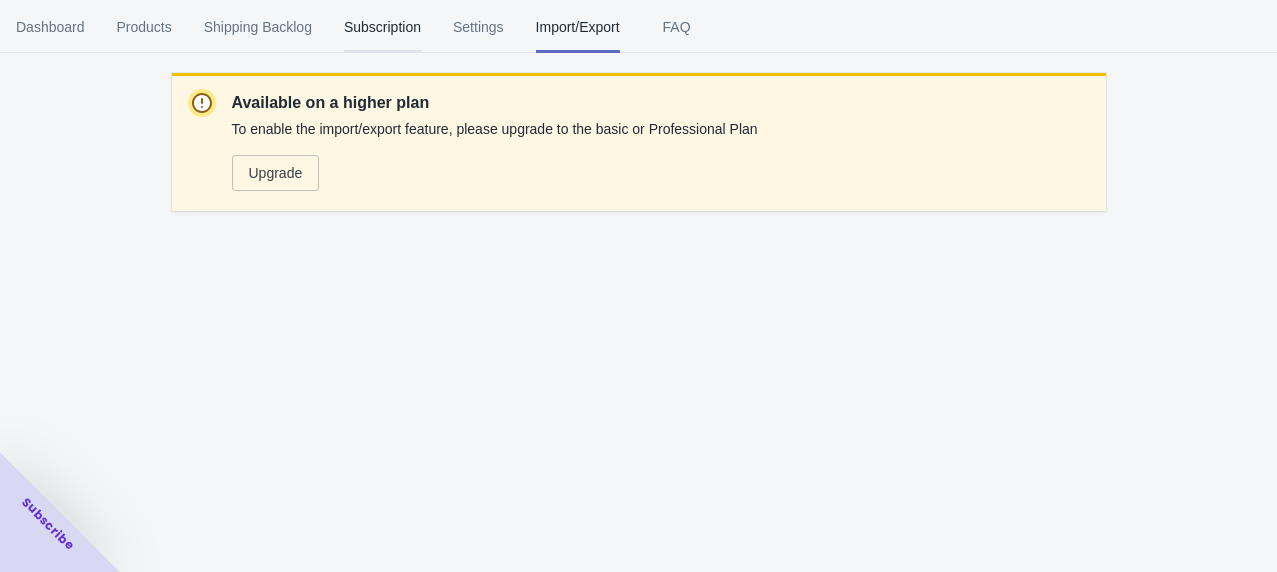 click on "Subscription" at bounding box center (382, 27) 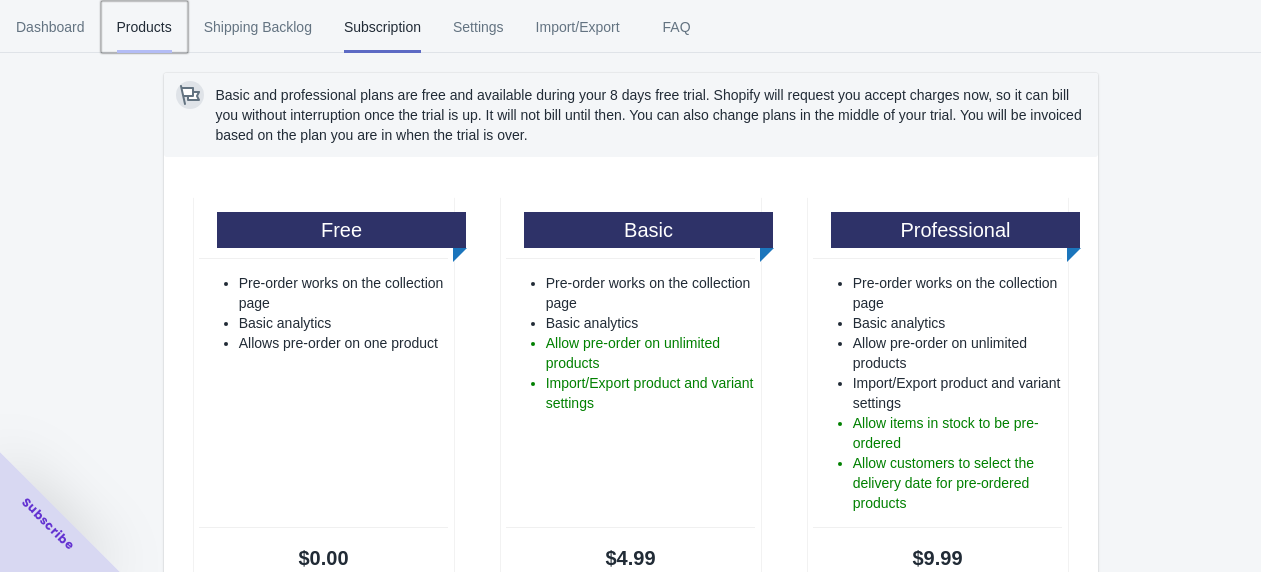 click on "Products" at bounding box center (144, 27) 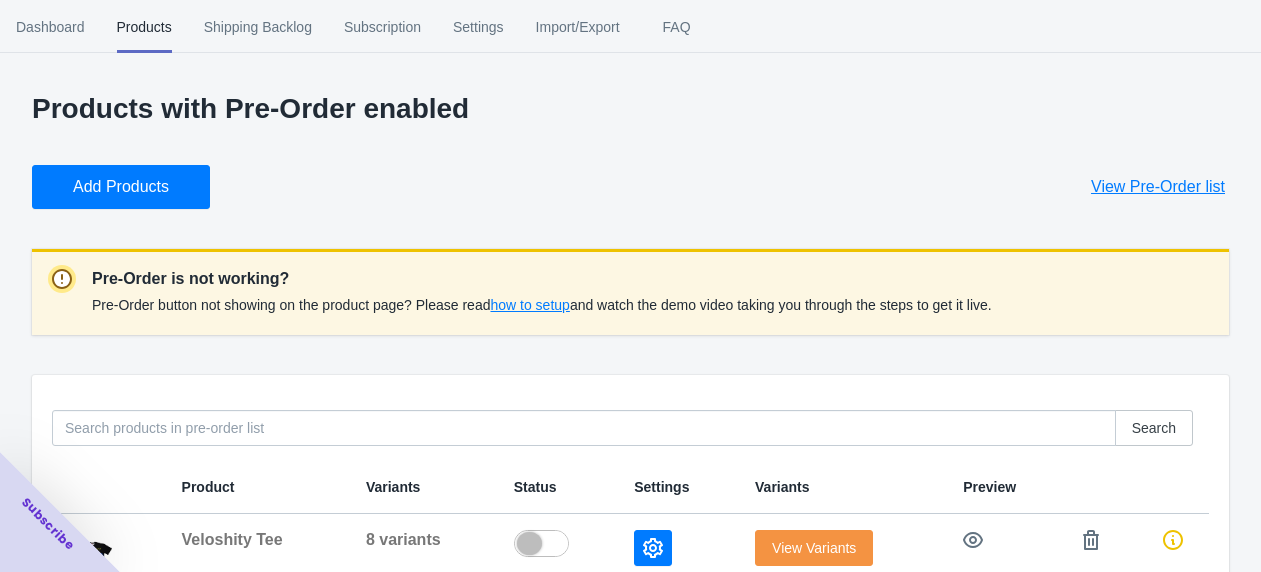 scroll, scrollTop: 67, scrollLeft: 0, axis: vertical 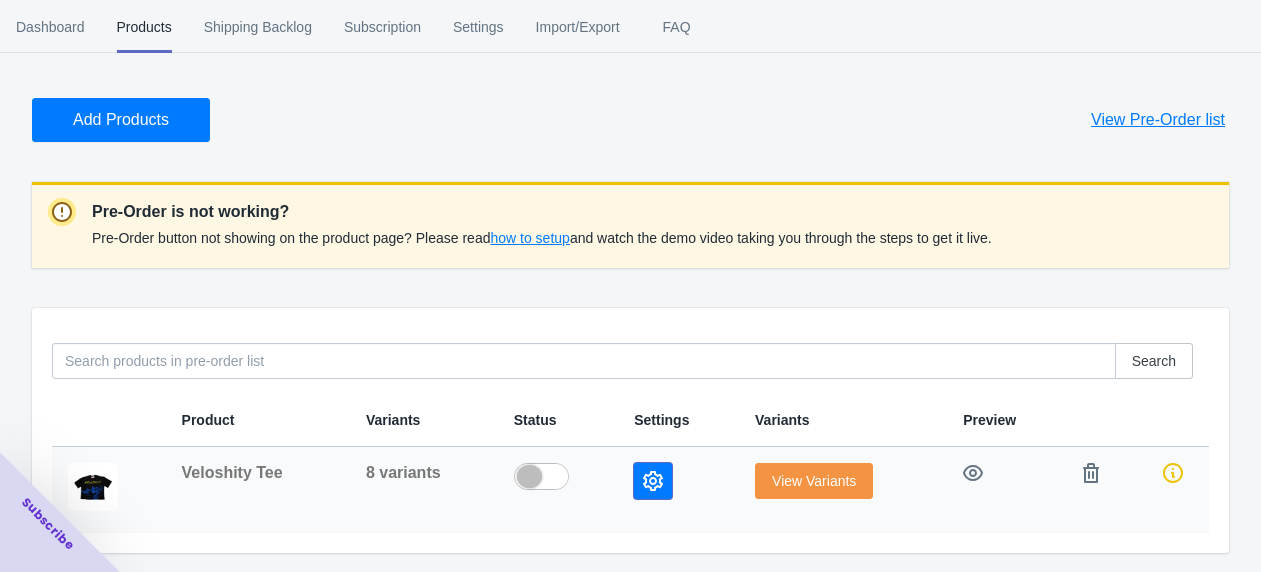 click 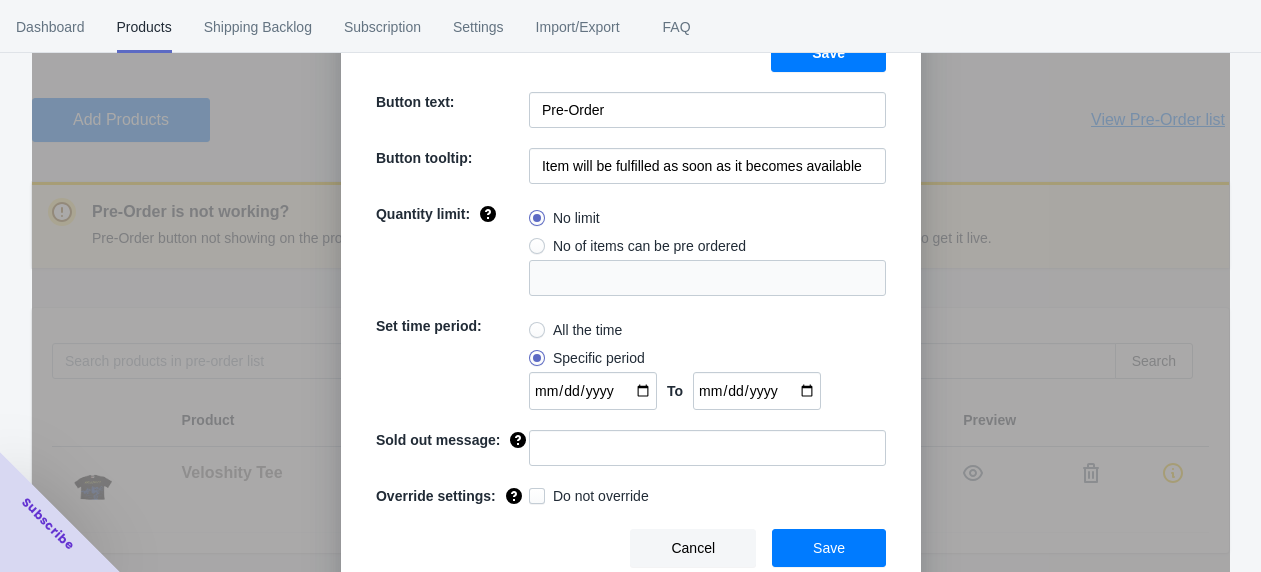 scroll, scrollTop: 0, scrollLeft: 0, axis: both 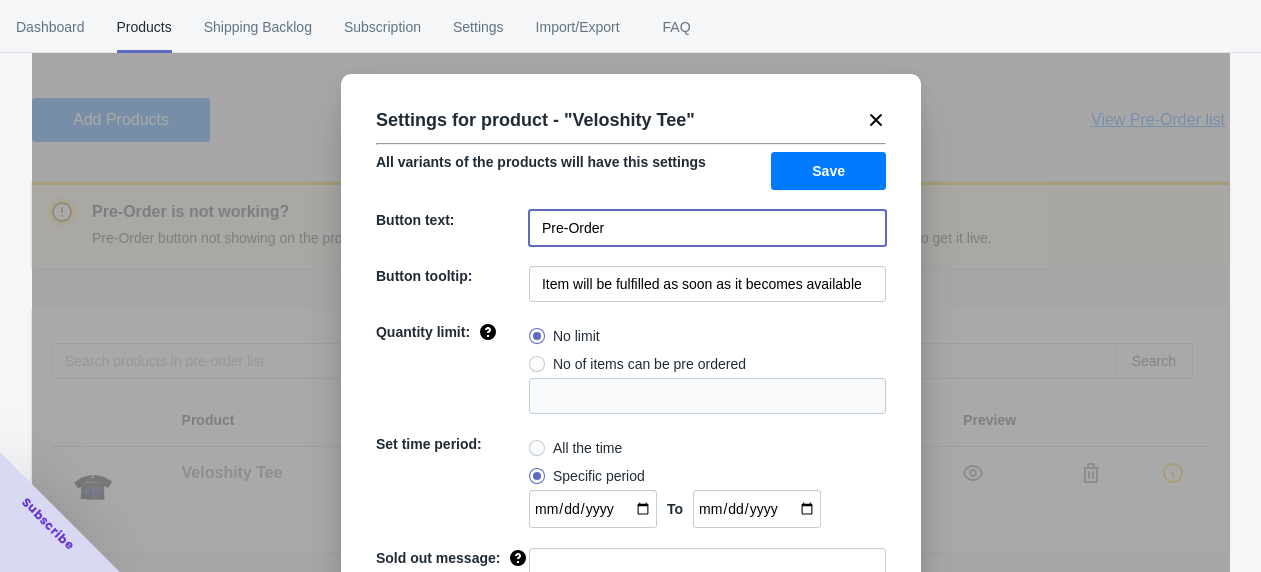 click on "Pre-Order" at bounding box center [707, 228] 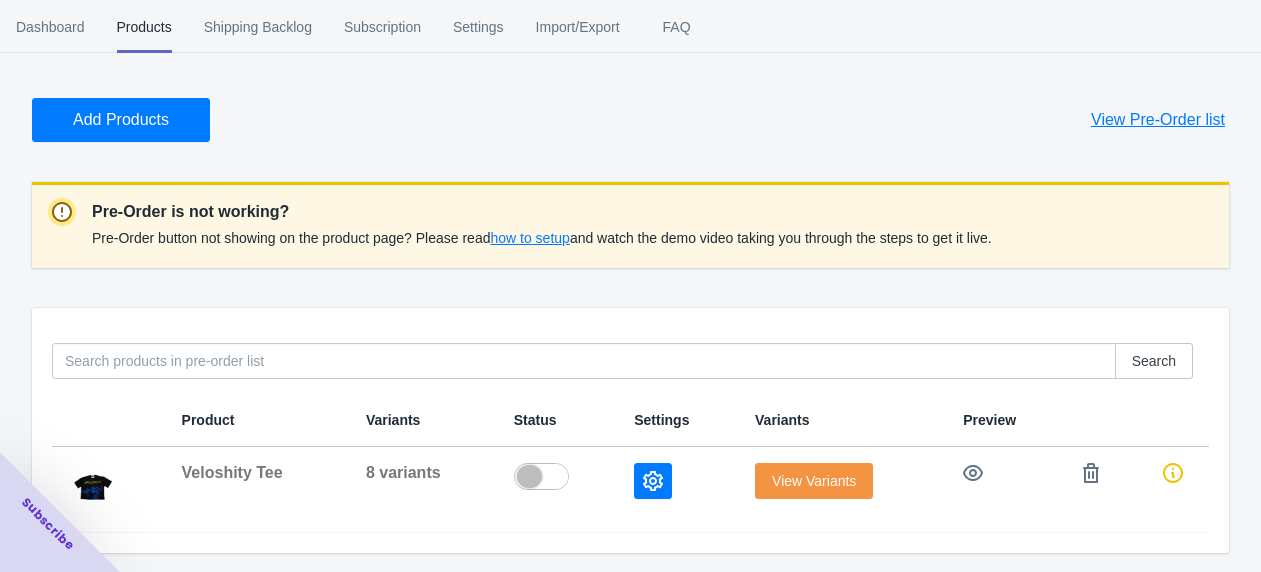 click on "View Pre-Order list" at bounding box center [1158, 120] 